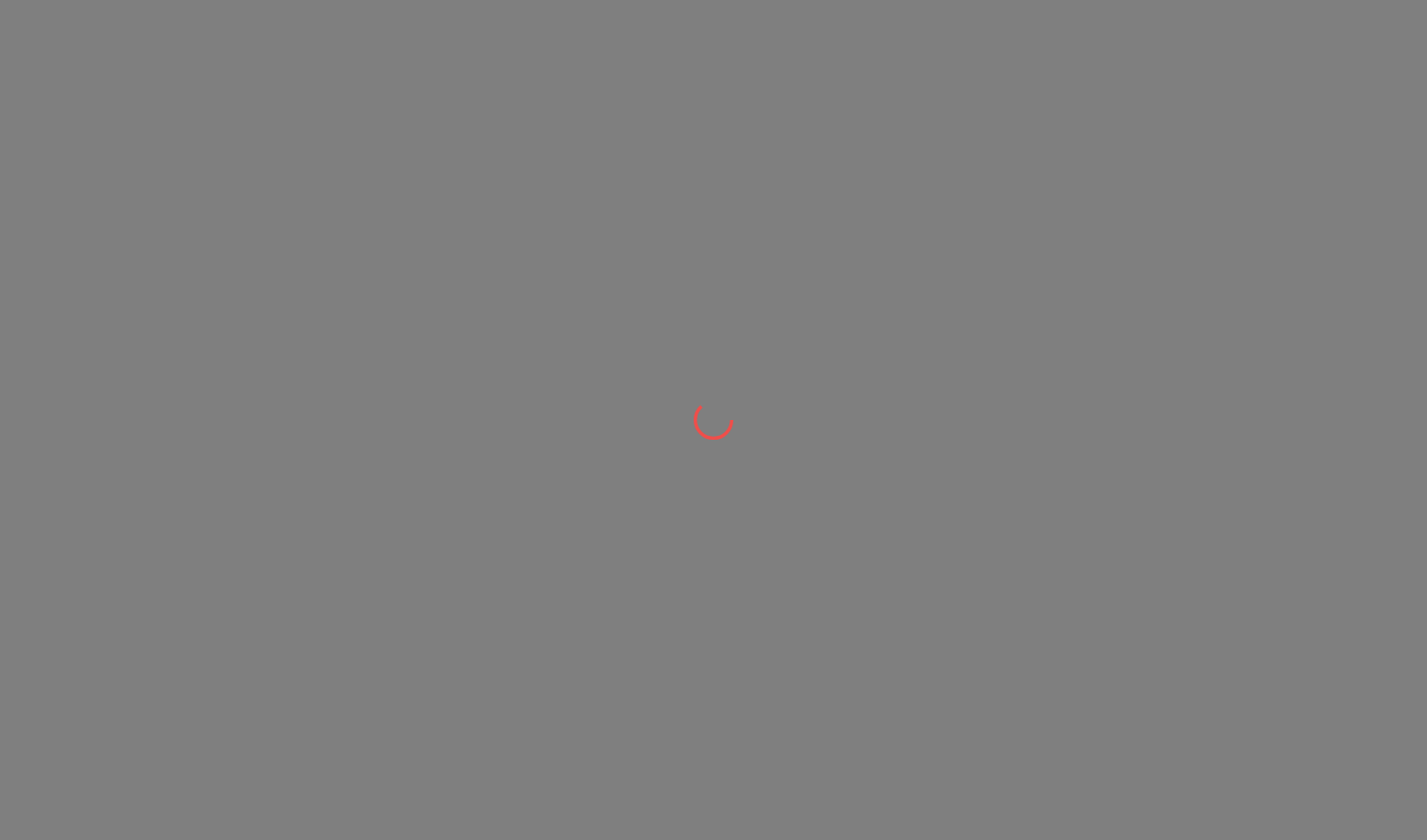scroll, scrollTop: 0, scrollLeft: 0, axis: both 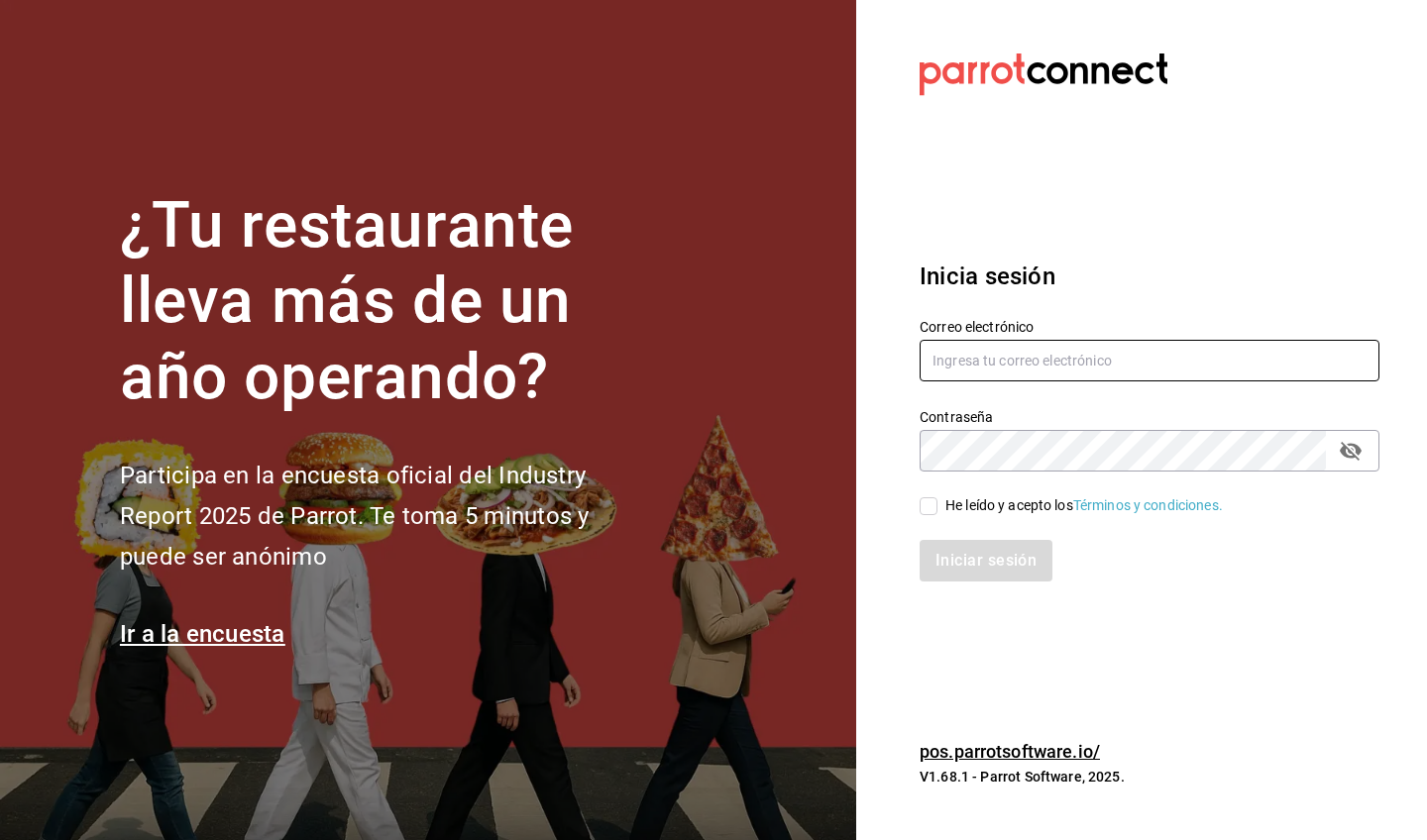 type on "[USERNAME]@example.com" 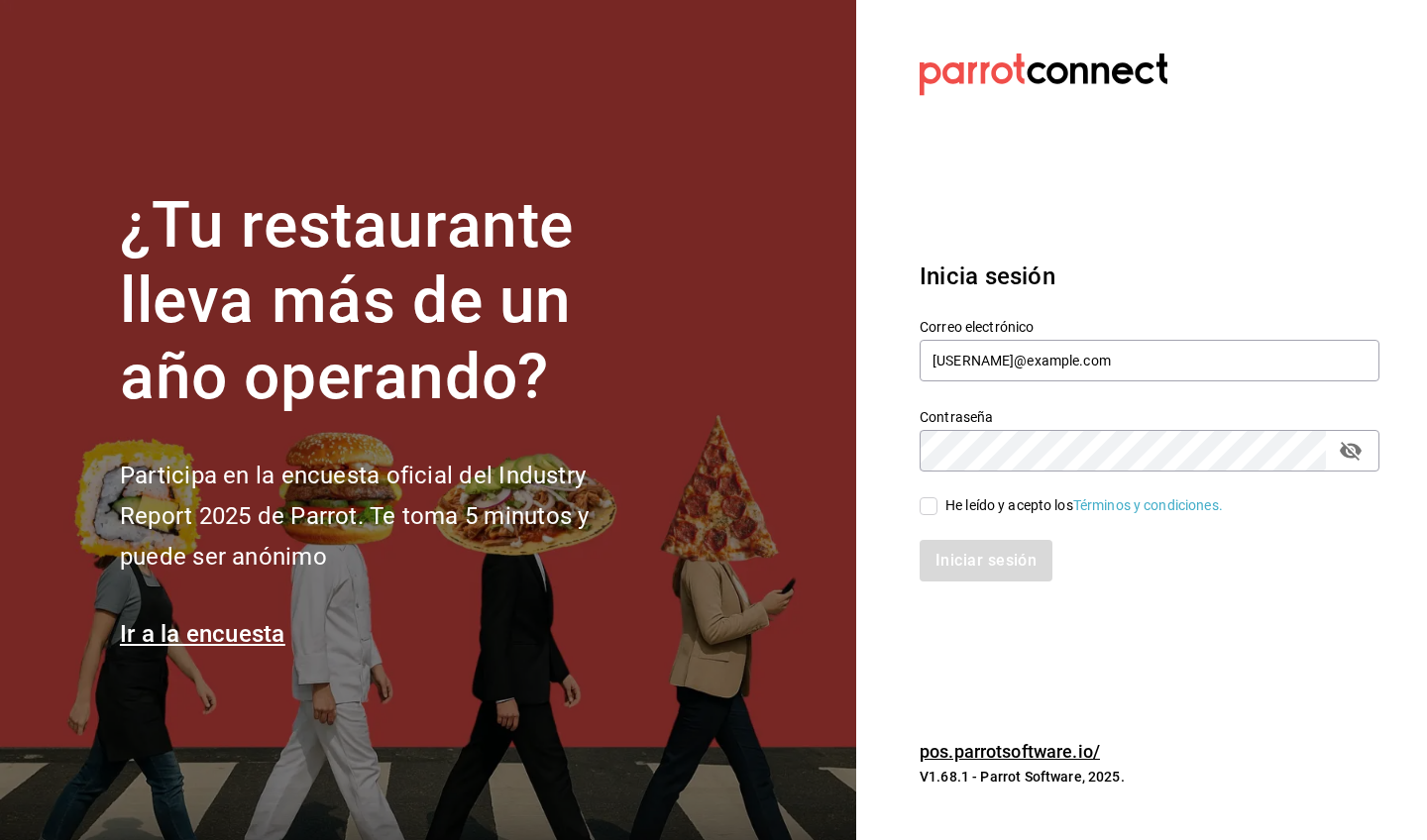 click on "He leído y acepto los  Términos y condiciones." at bounding box center (929, 506) 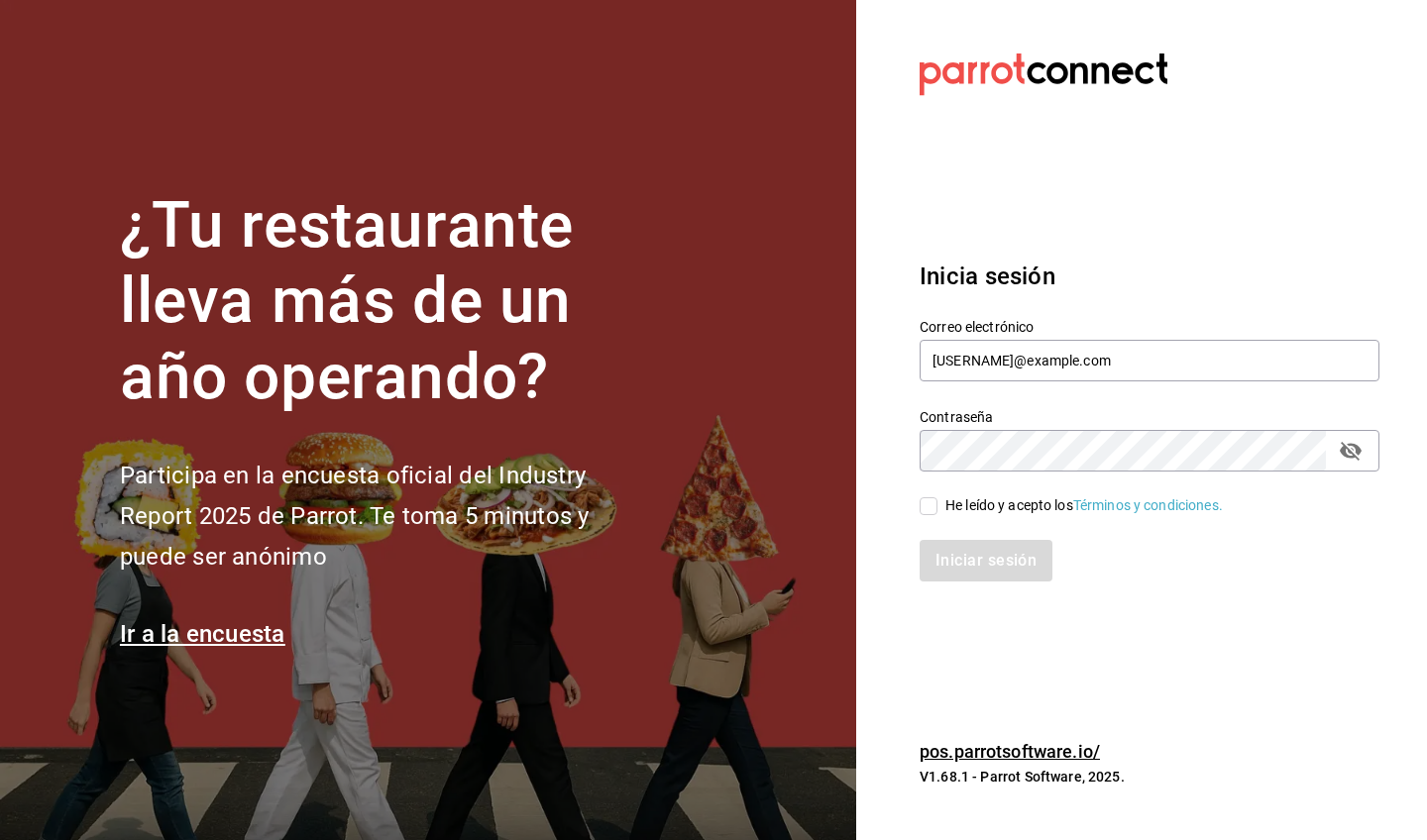 checkbox on "true" 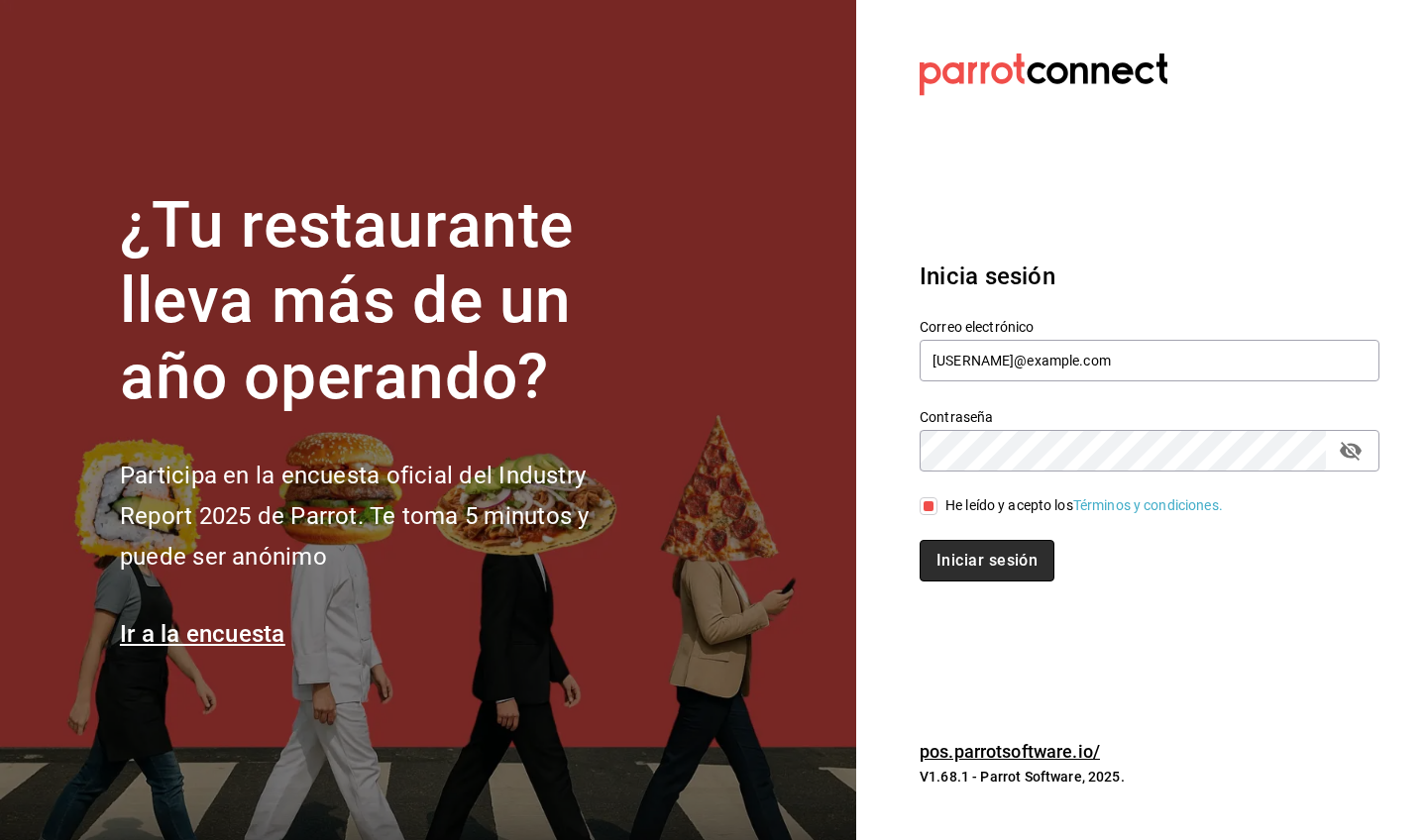 click on "Iniciar sesión" at bounding box center [987, 561] 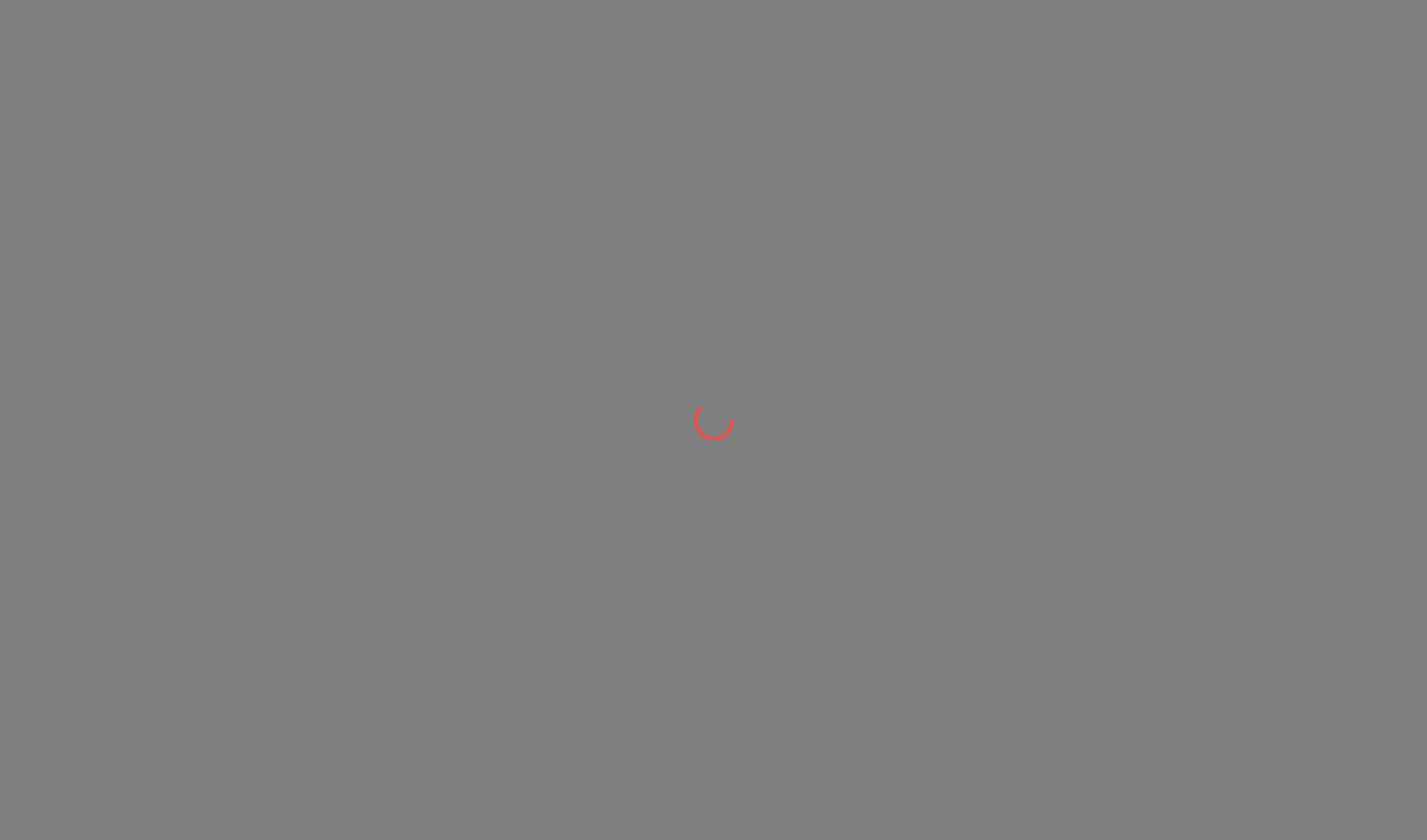 scroll, scrollTop: 0, scrollLeft: 0, axis: both 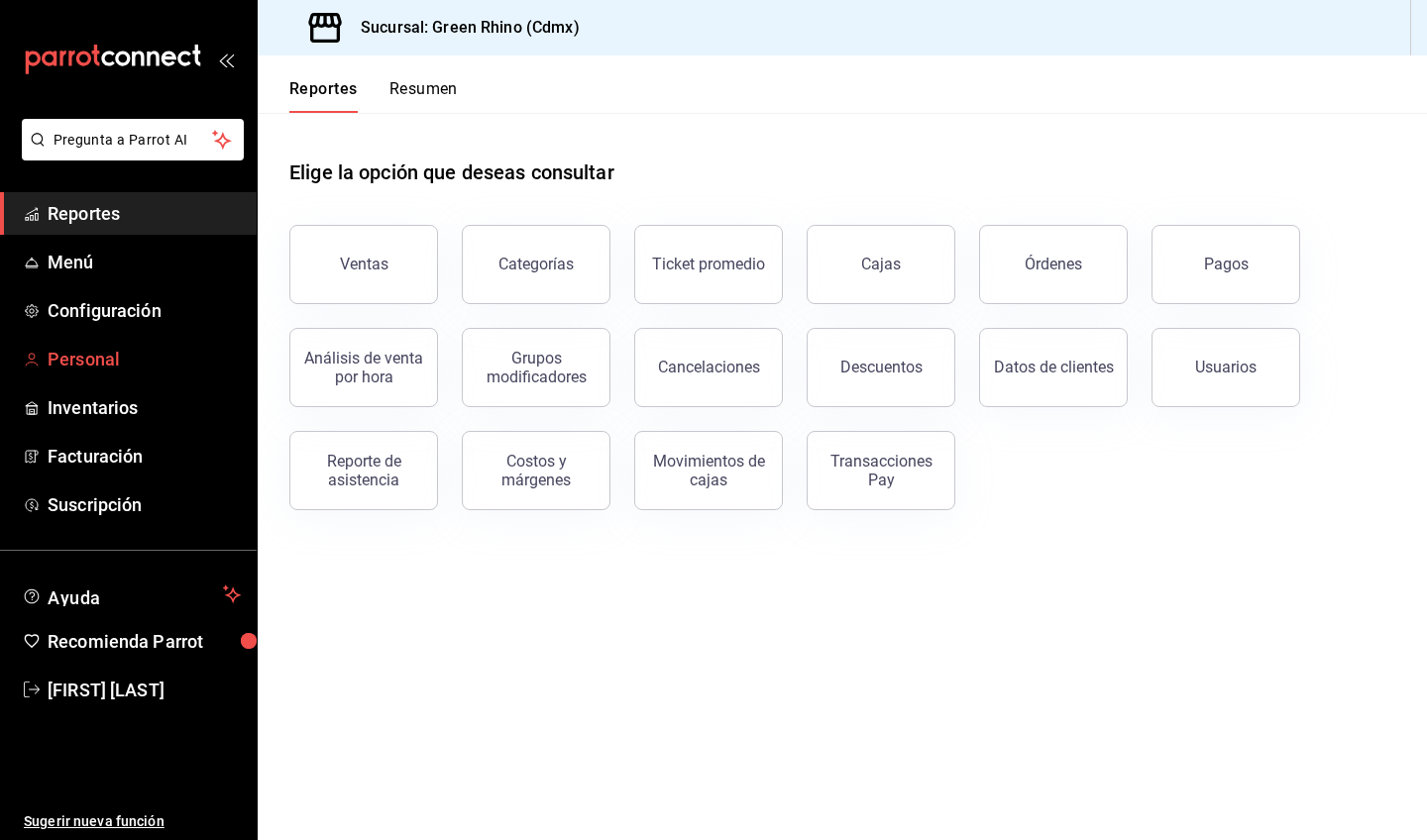 click on "Personal" at bounding box center (144, 359) 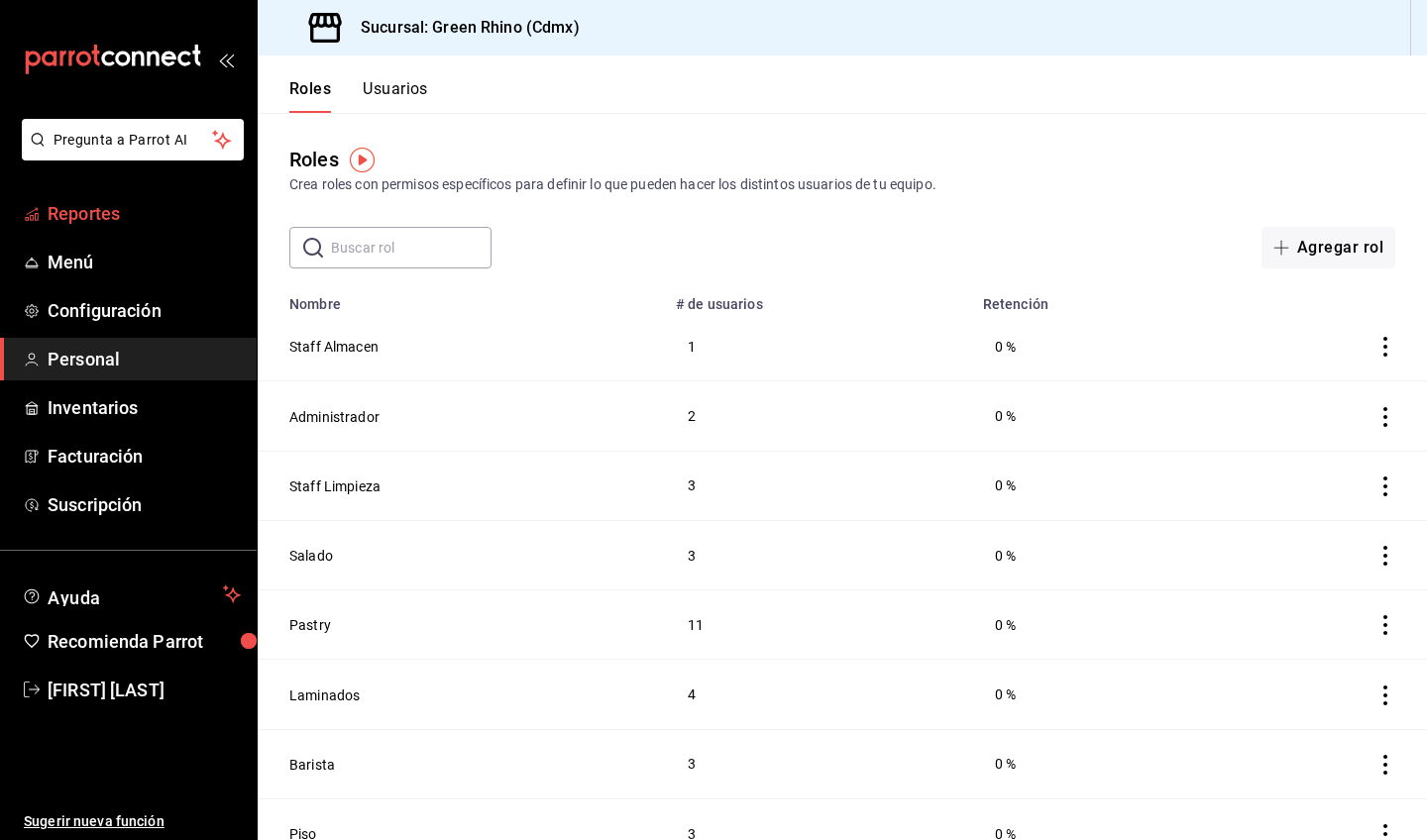 click on "Reportes" at bounding box center [144, 213] 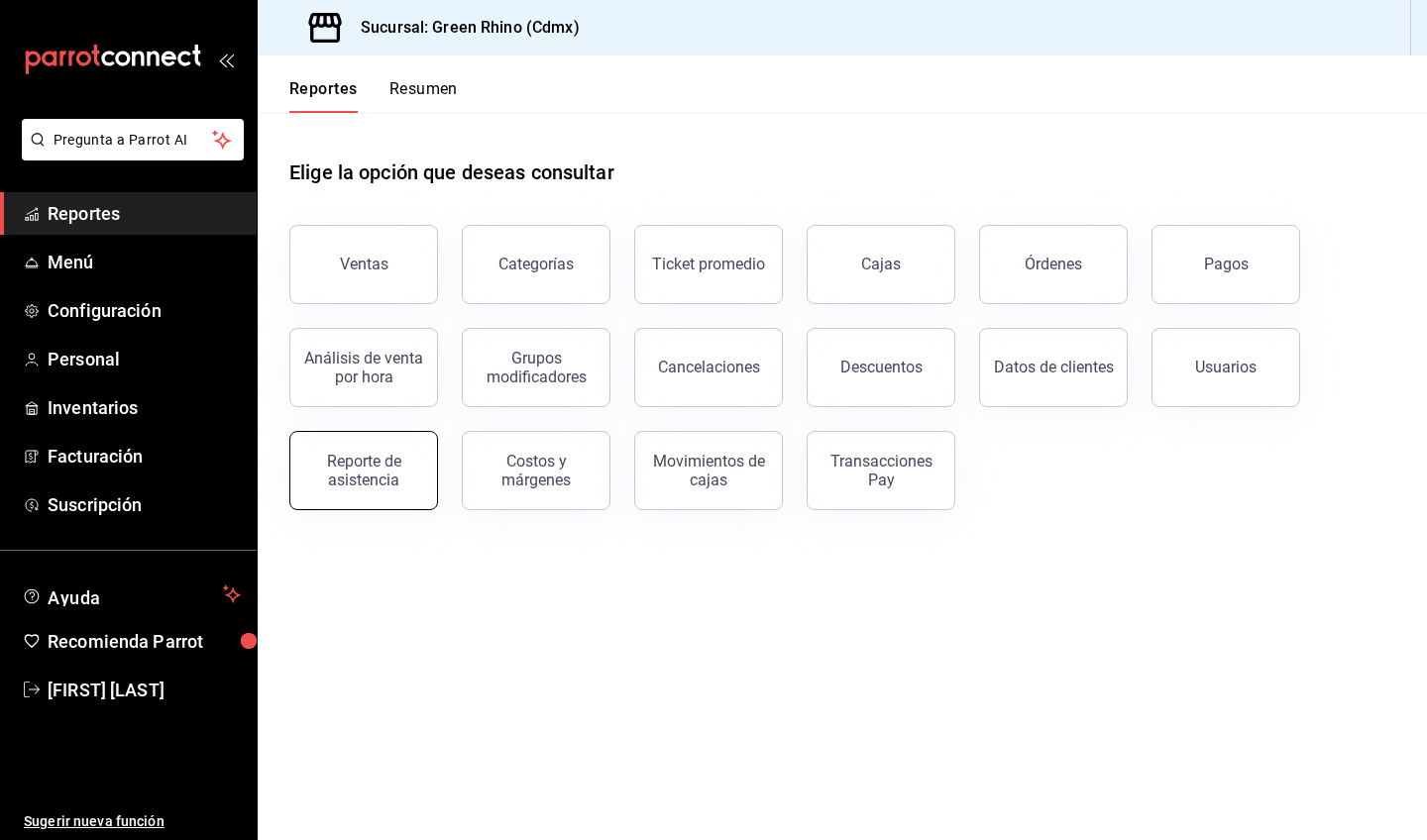 click on "Reporte de asistencia" at bounding box center (364, 471) 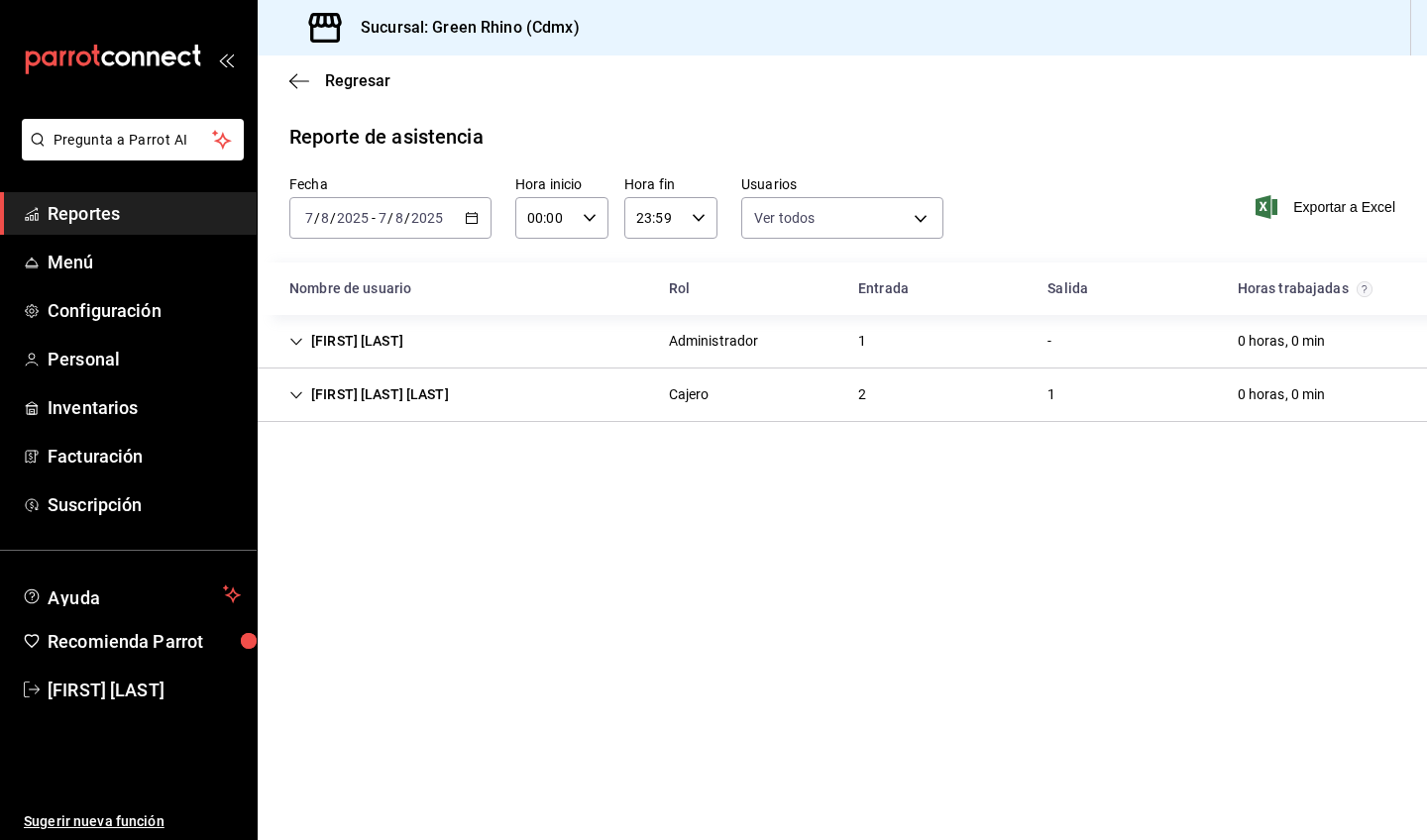 click 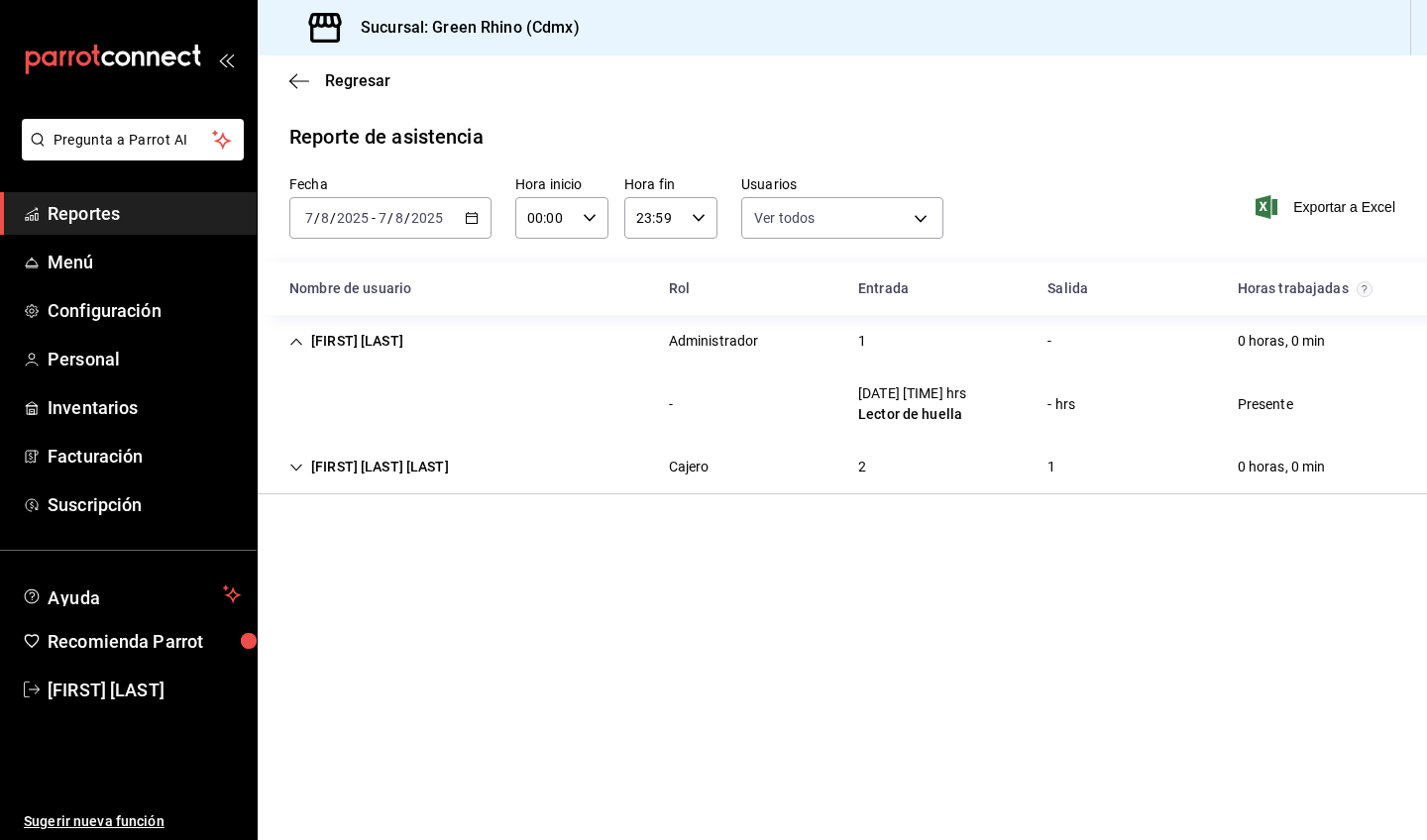 click 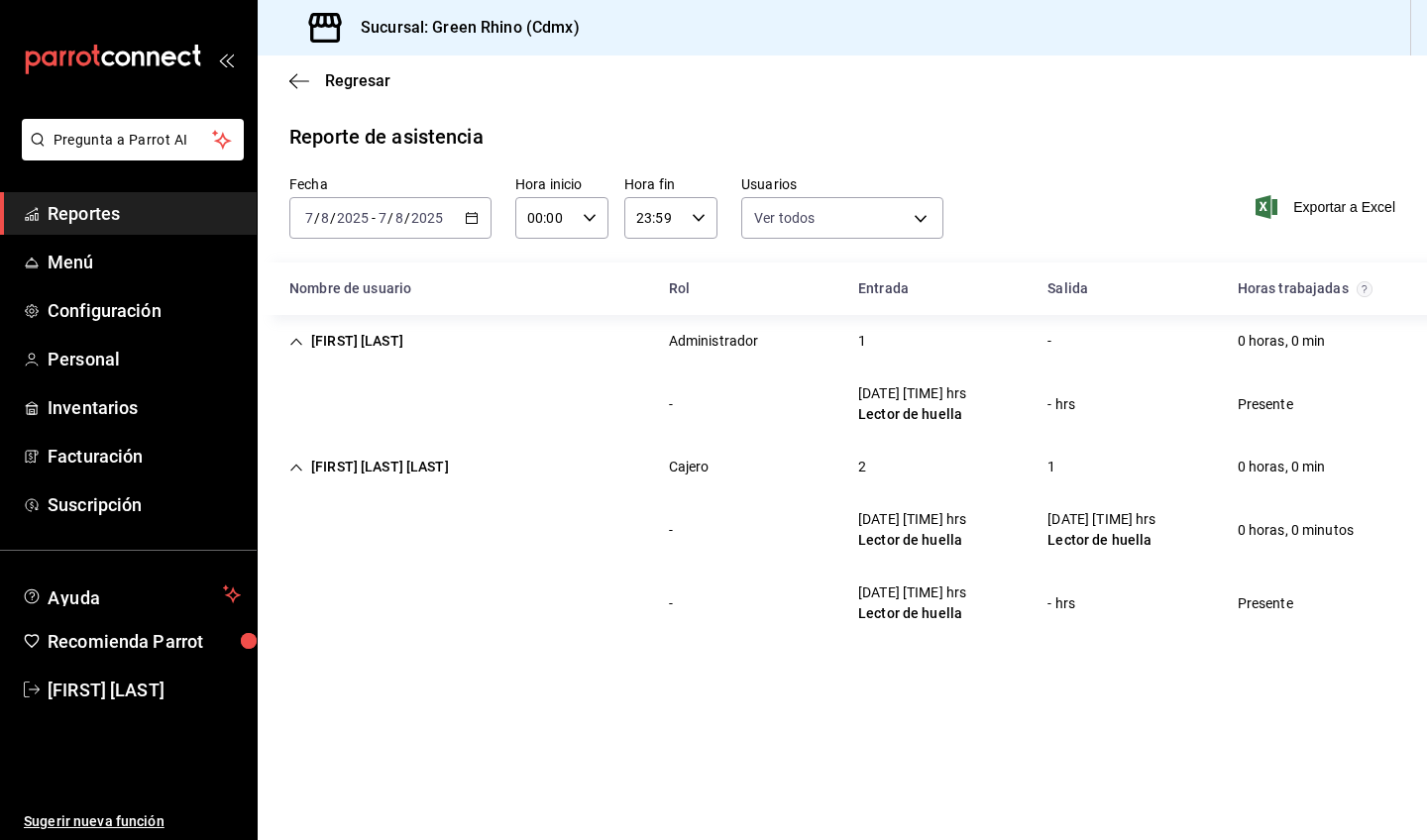 click 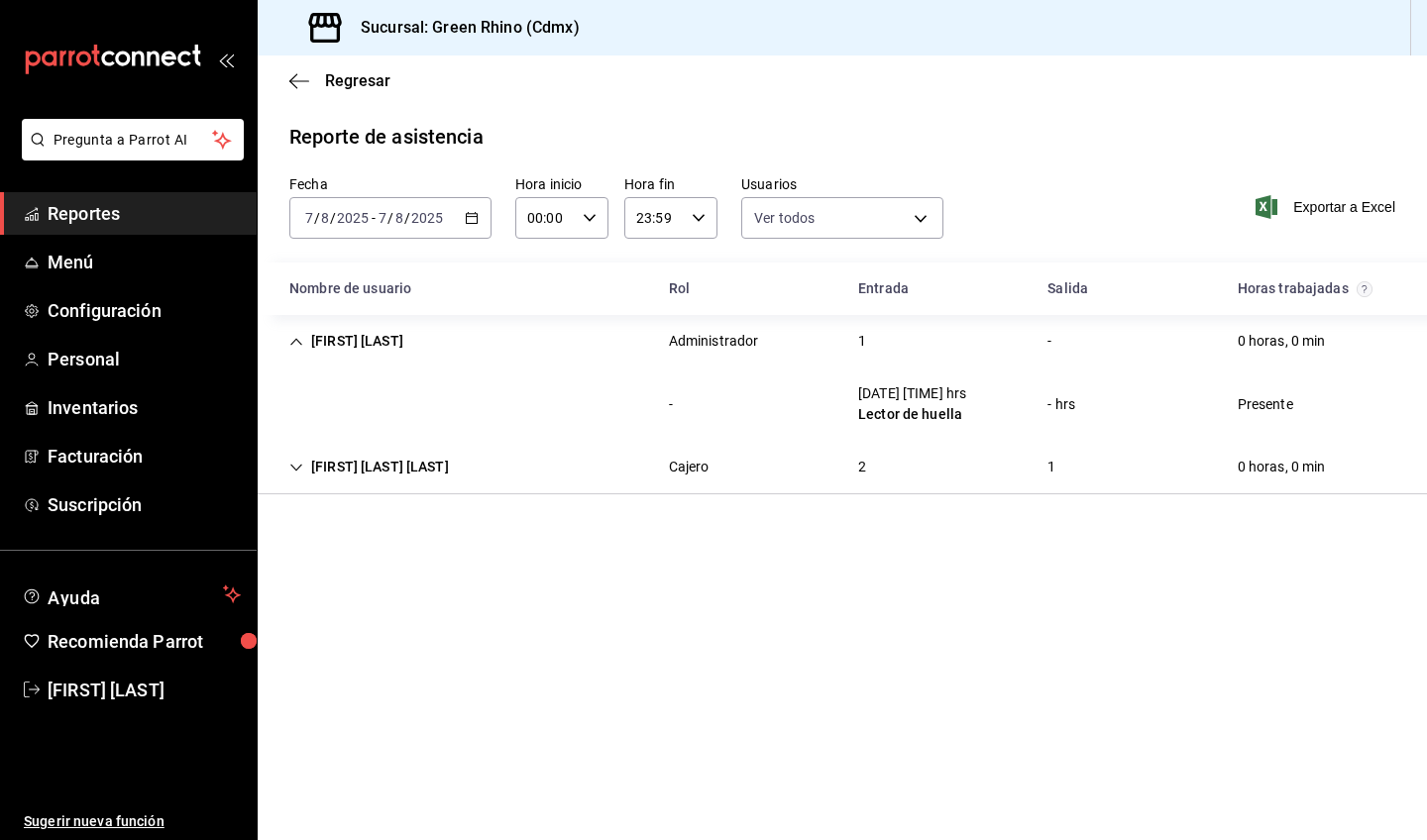 click 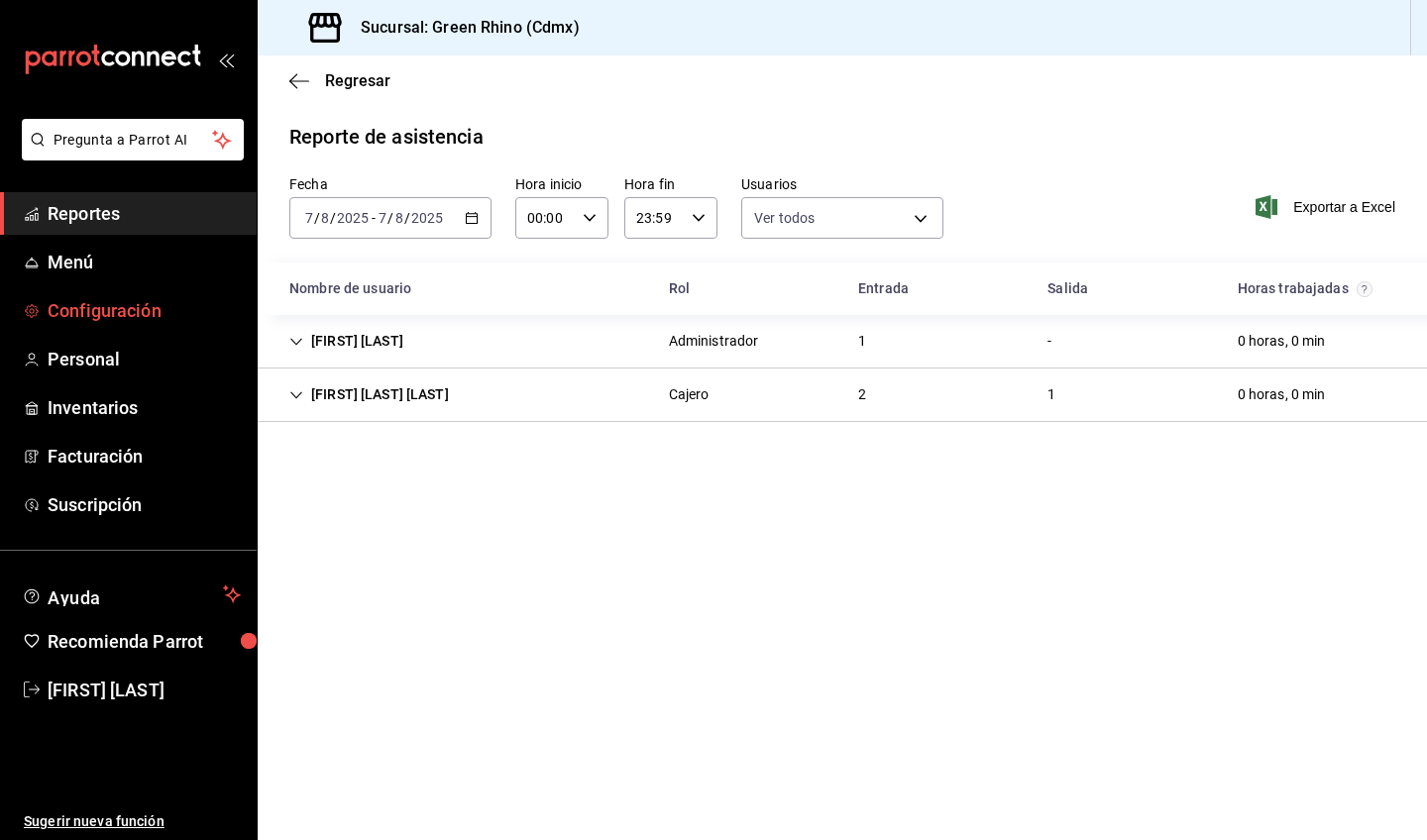 click on "Configuración" at bounding box center (144, 310) 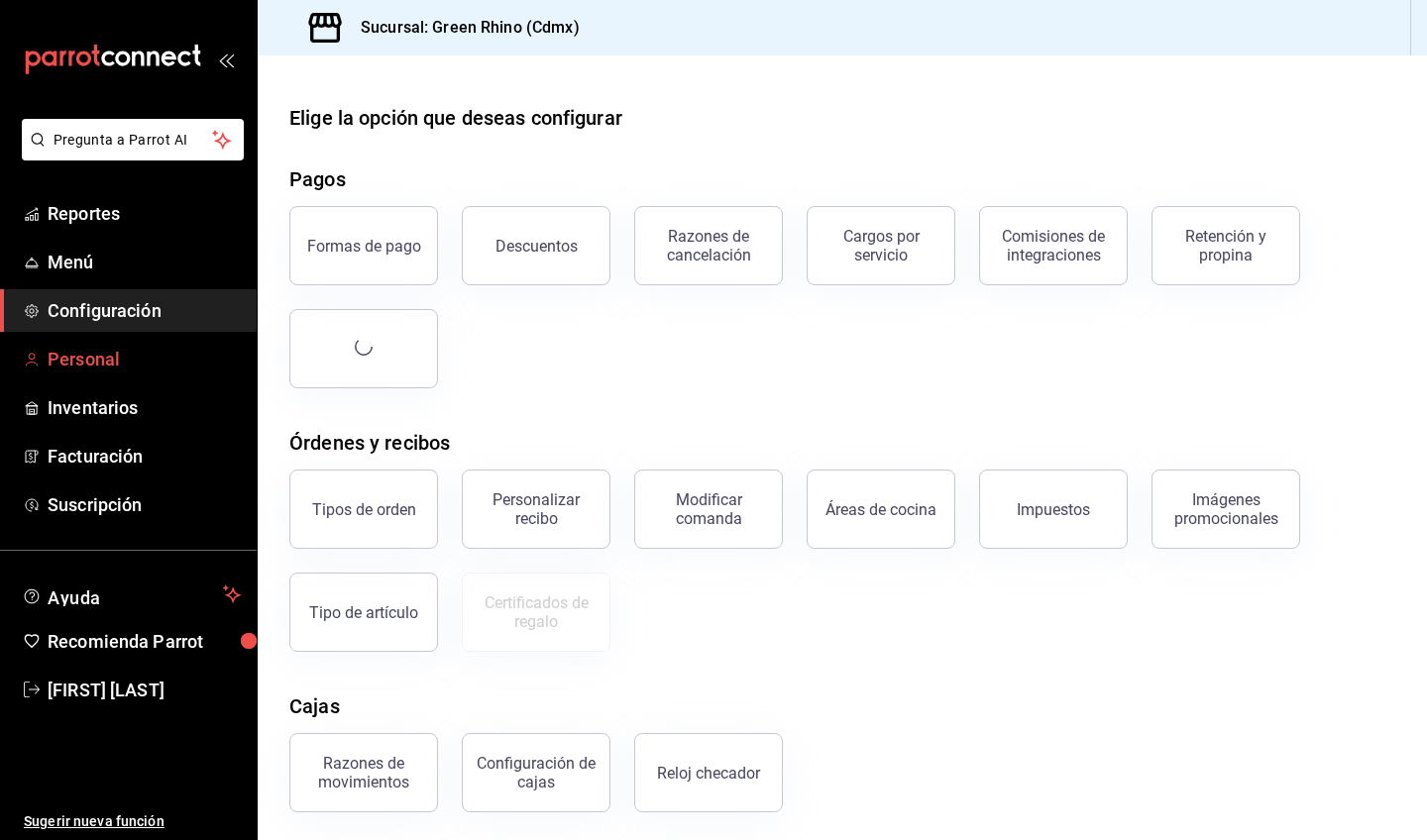 click on "Personal" at bounding box center [144, 359] 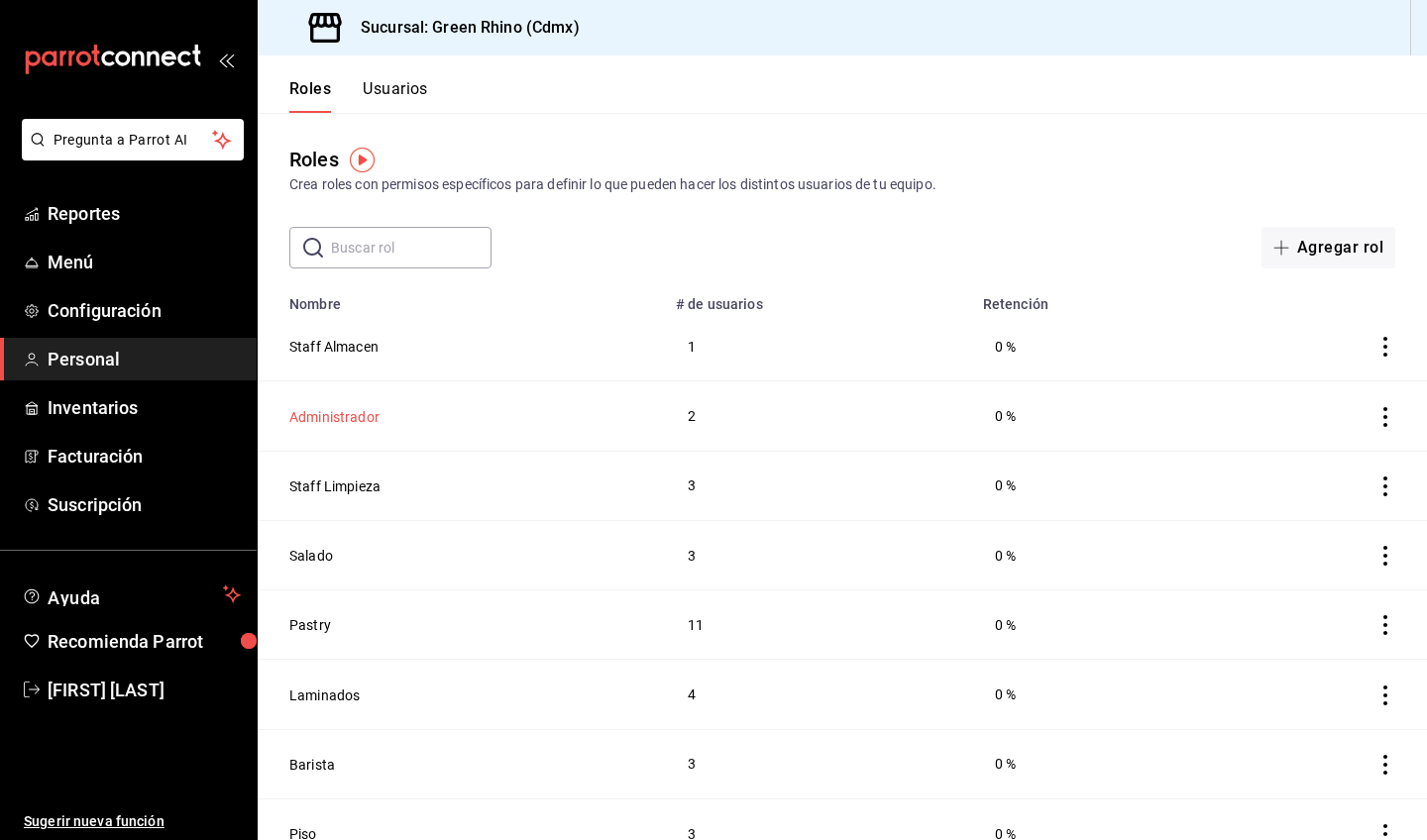 click on "Administrador" at bounding box center [334, 417] 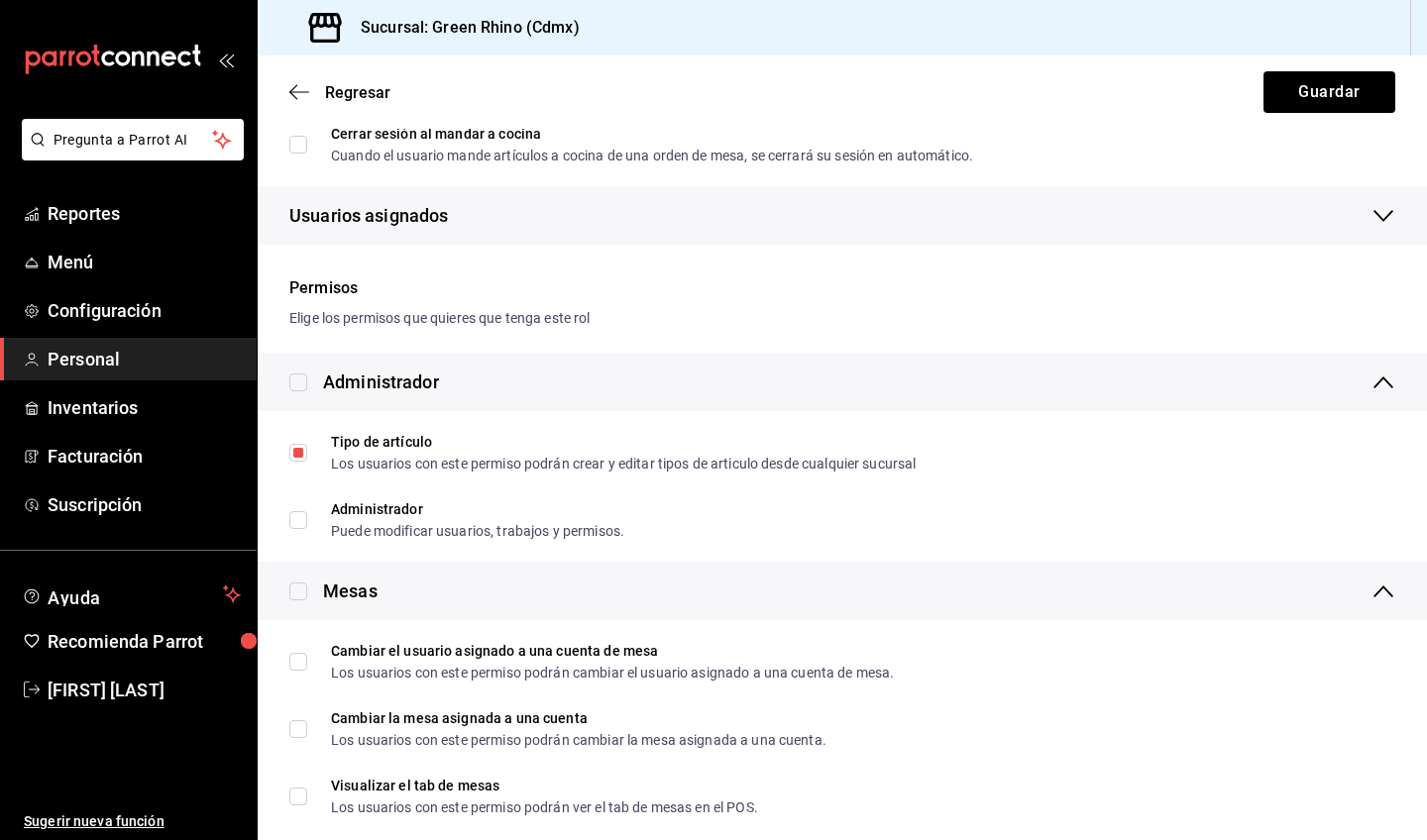 scroll, scrollTop: 482, scrollLeft: 0, axis: vertical 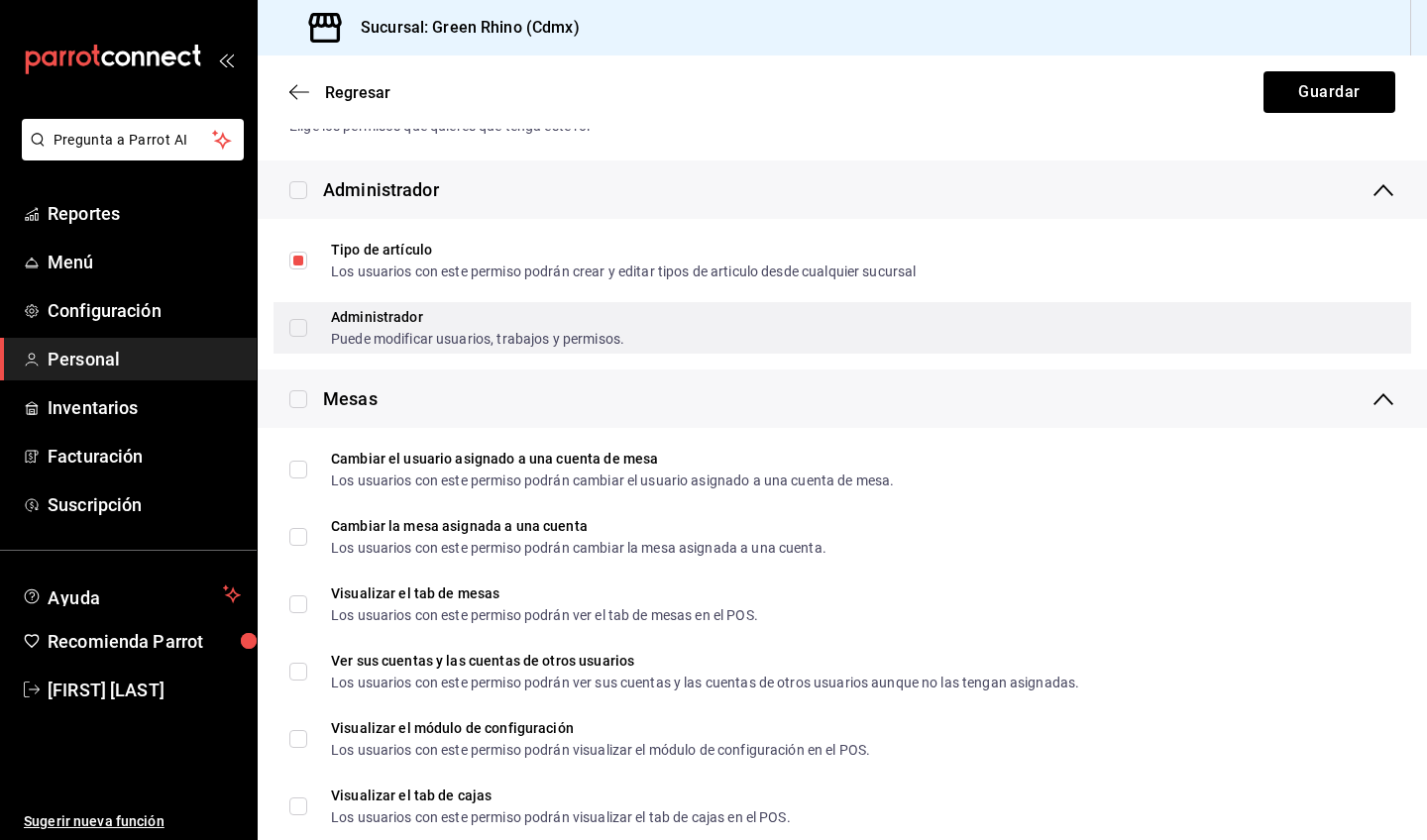 click on "Puede modificar usuarios, trabajos y permisos." at bounding box center [478, 339] 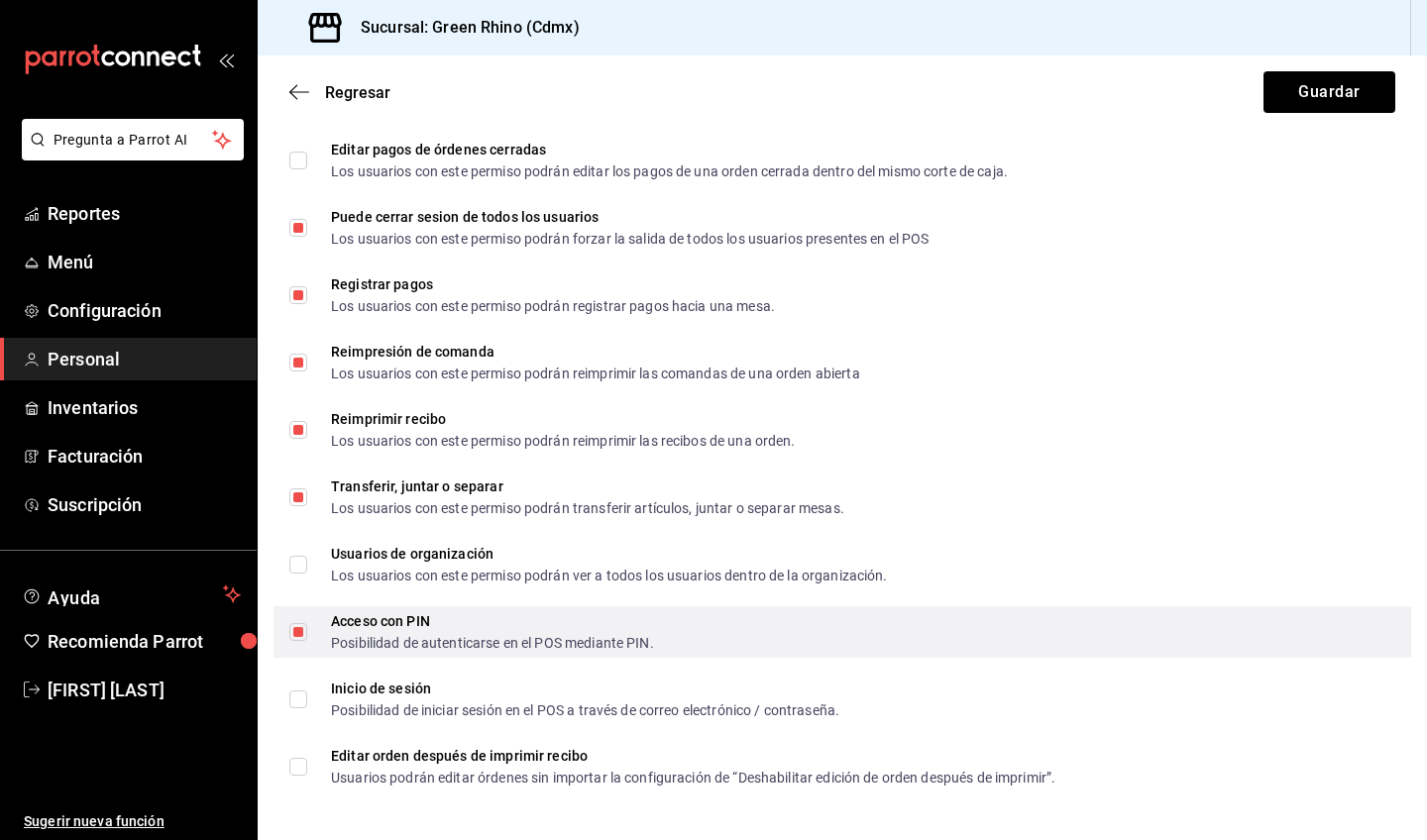 scroll, scrollTop: 3460, scrollLeft: 0, axis: vertical 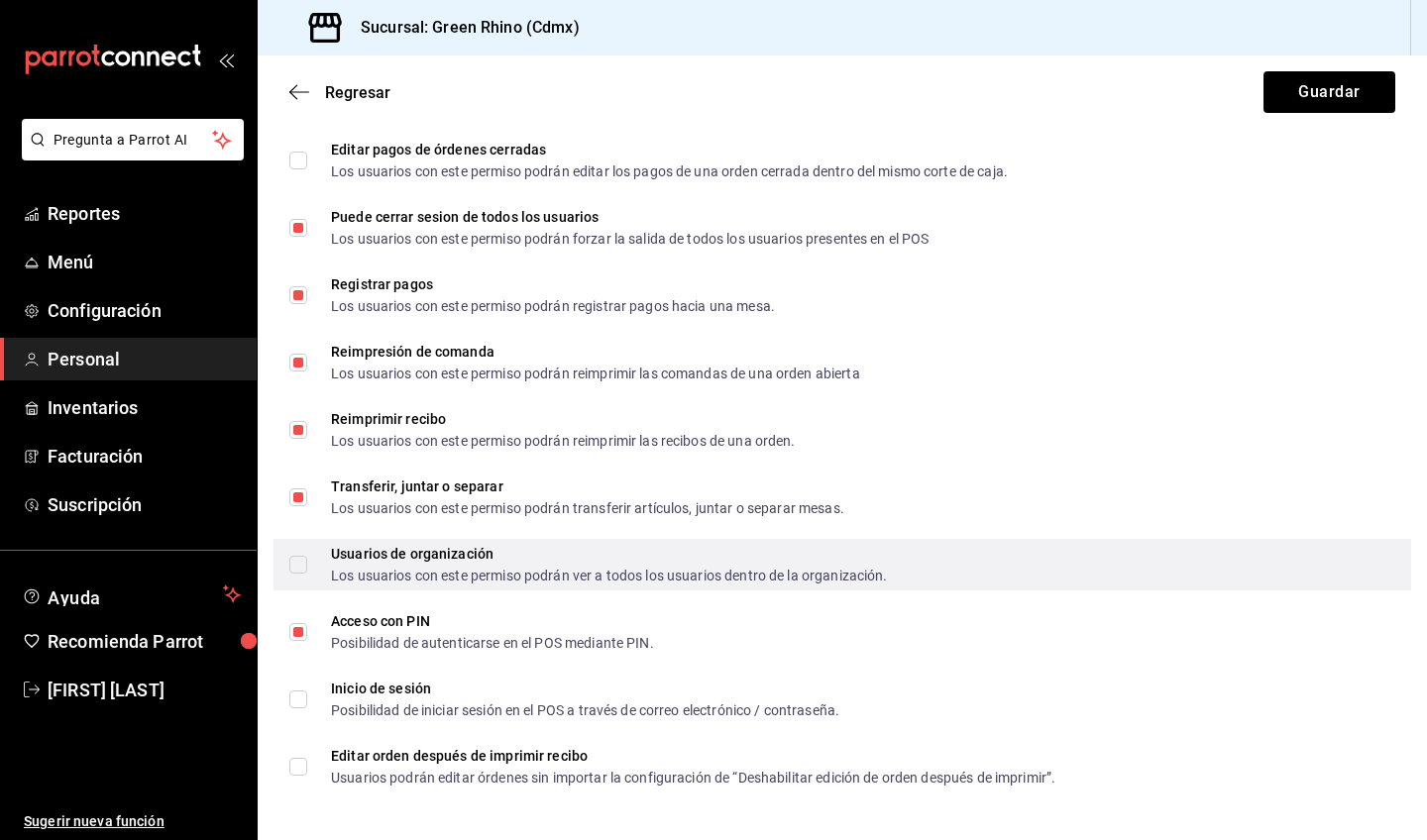 click on "Los usuarios con este permiso podrán ver a todos los usuarios dentro de la organización." at bounding box center [609, 576] 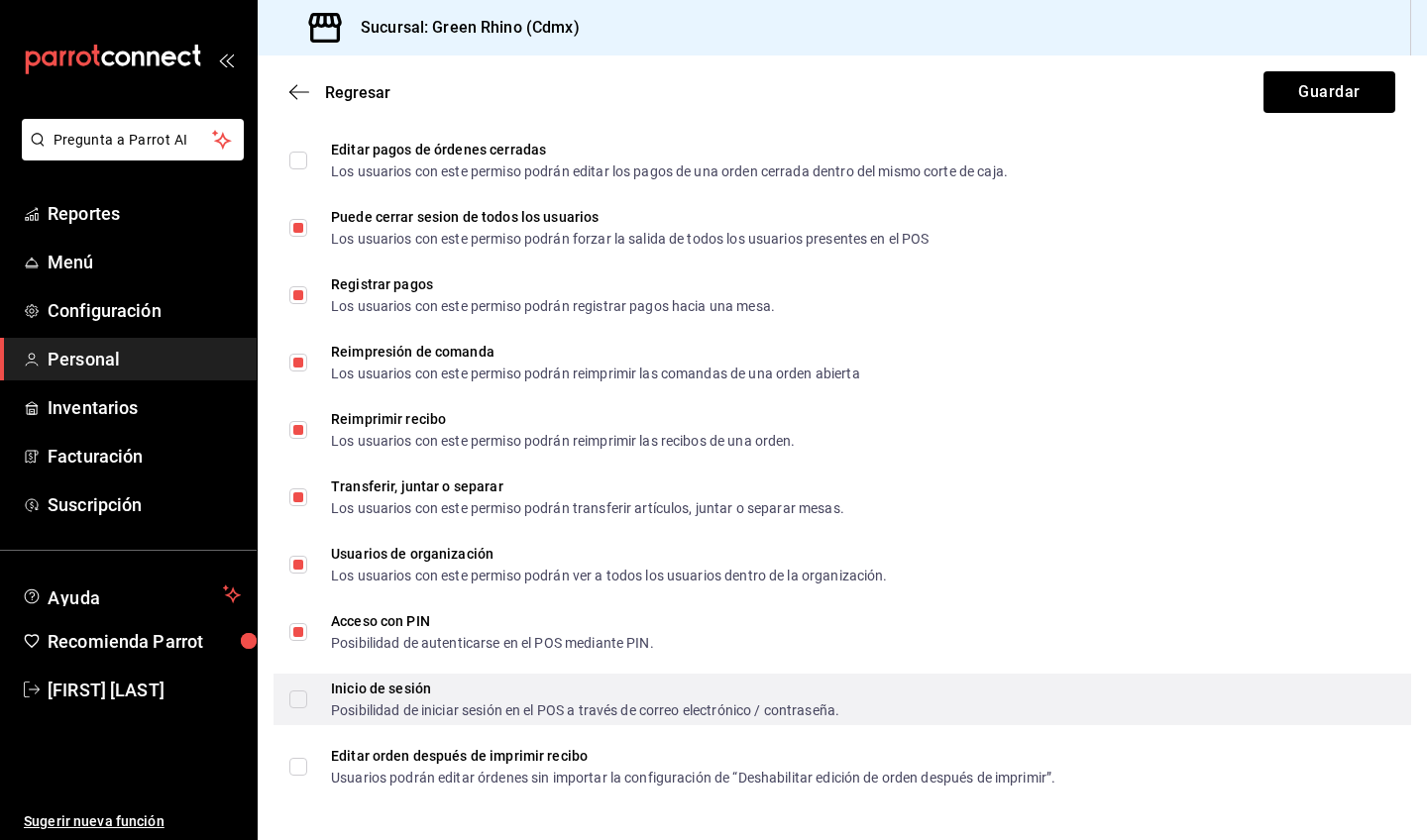 scroll, scrollTop: 0, scrollLeft: 0, axis: both 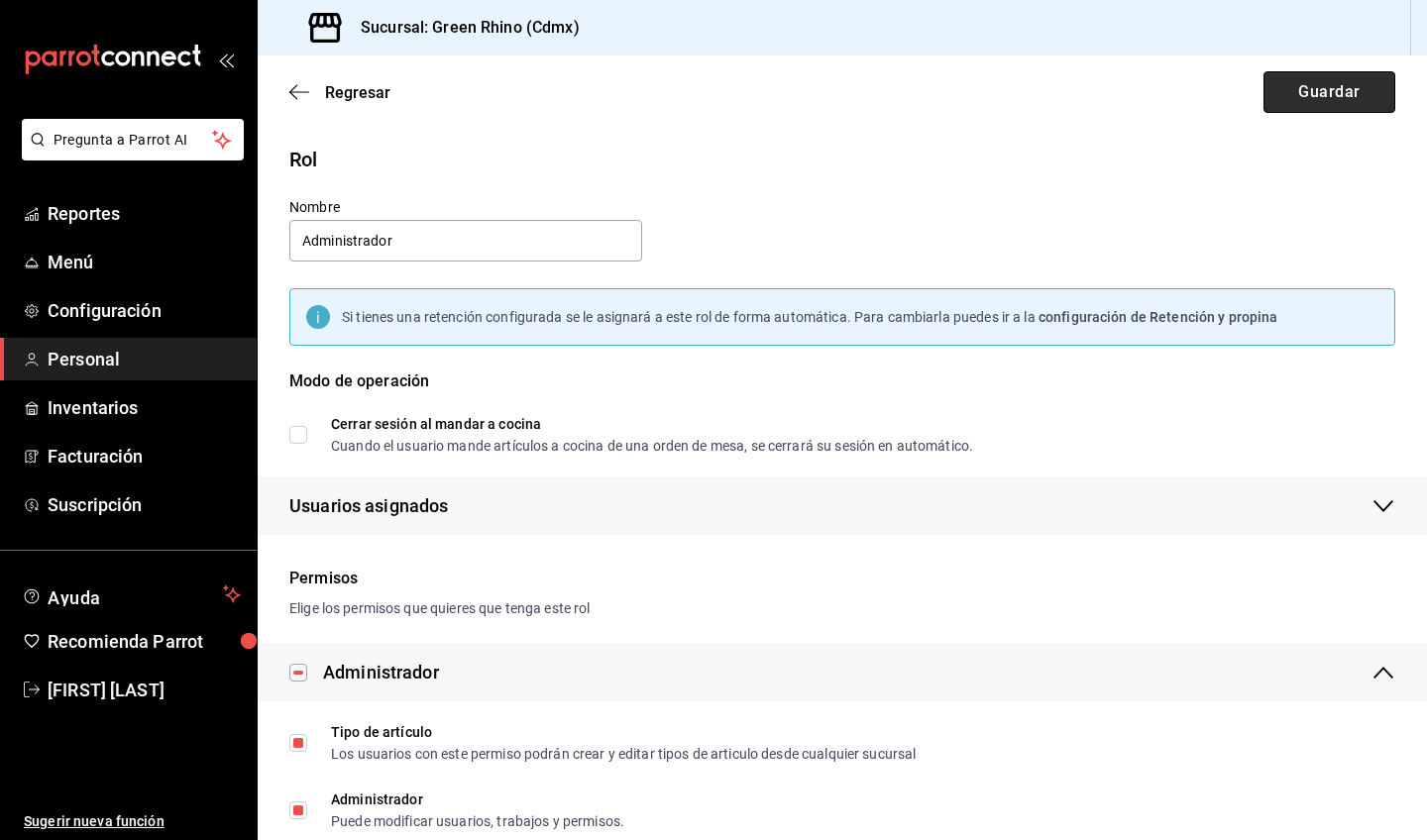 click on "Guardar" at bounding box center [1329, 92] 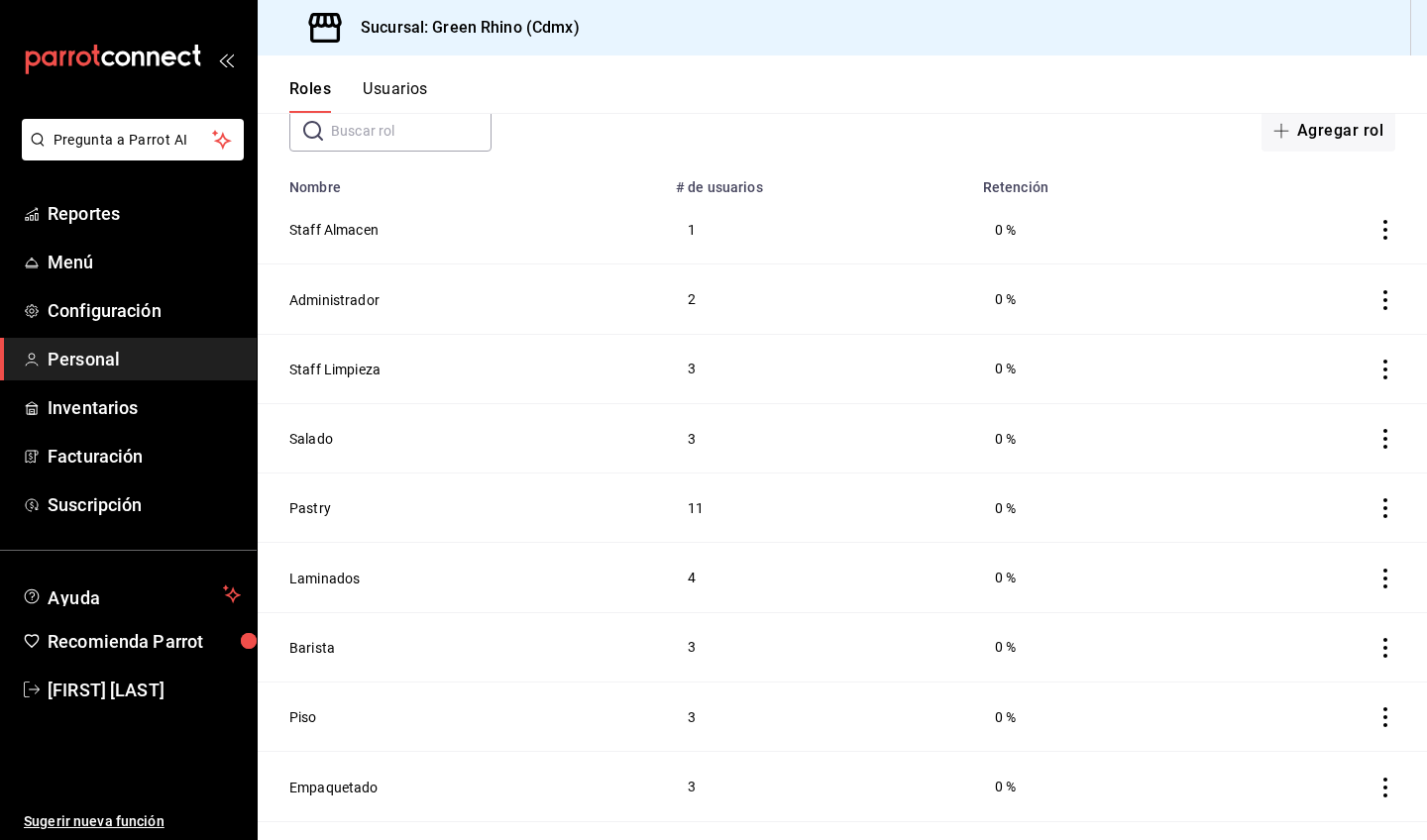 scroll, scrollTop: 116, scrollLeft: 0, axis: vertical 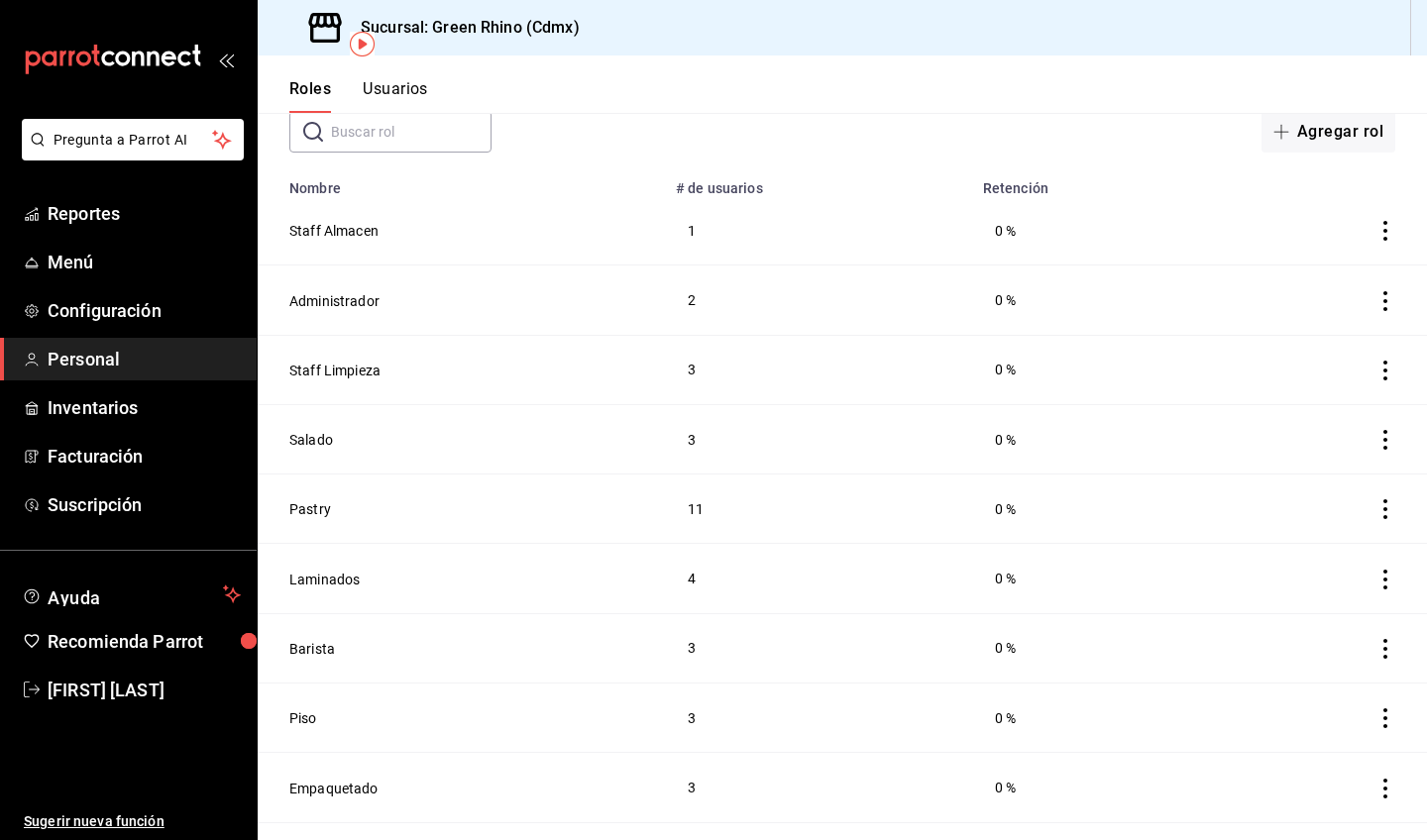 click on "Usuarios" at bounding box center (395, 96) 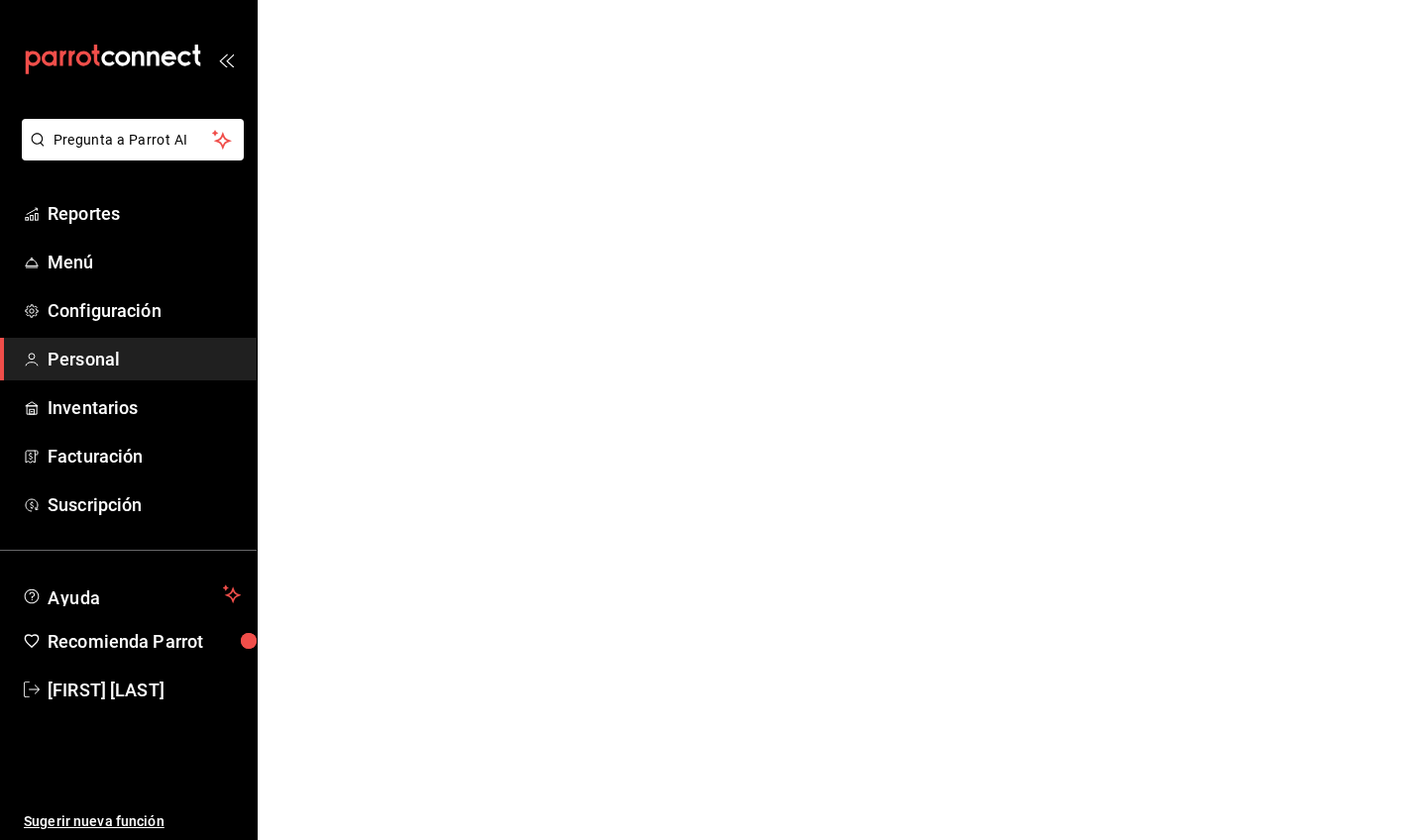 click on "Personal" at bounding box center [144, 359] 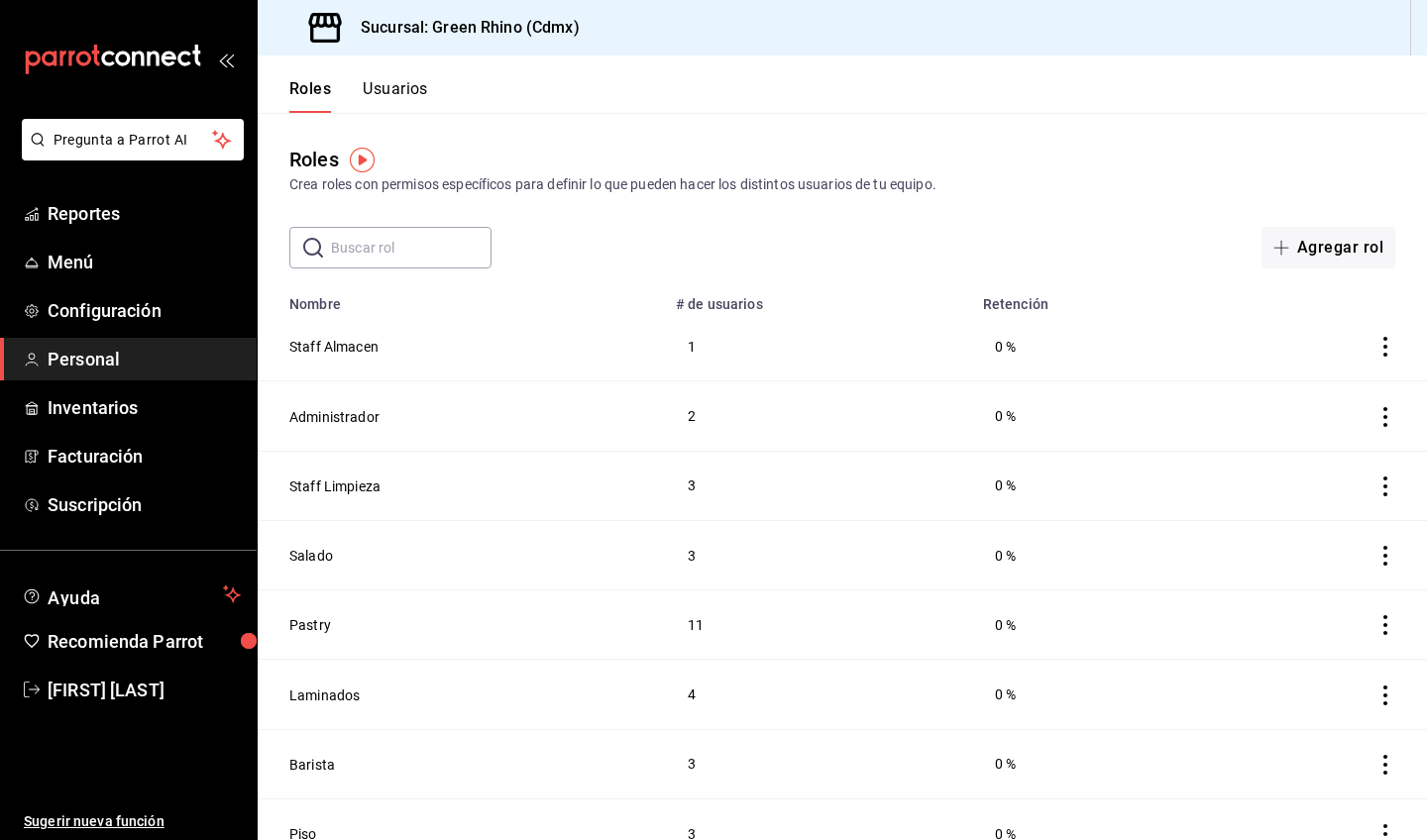 click on "Usuarios" at bounding box center (395, 96) 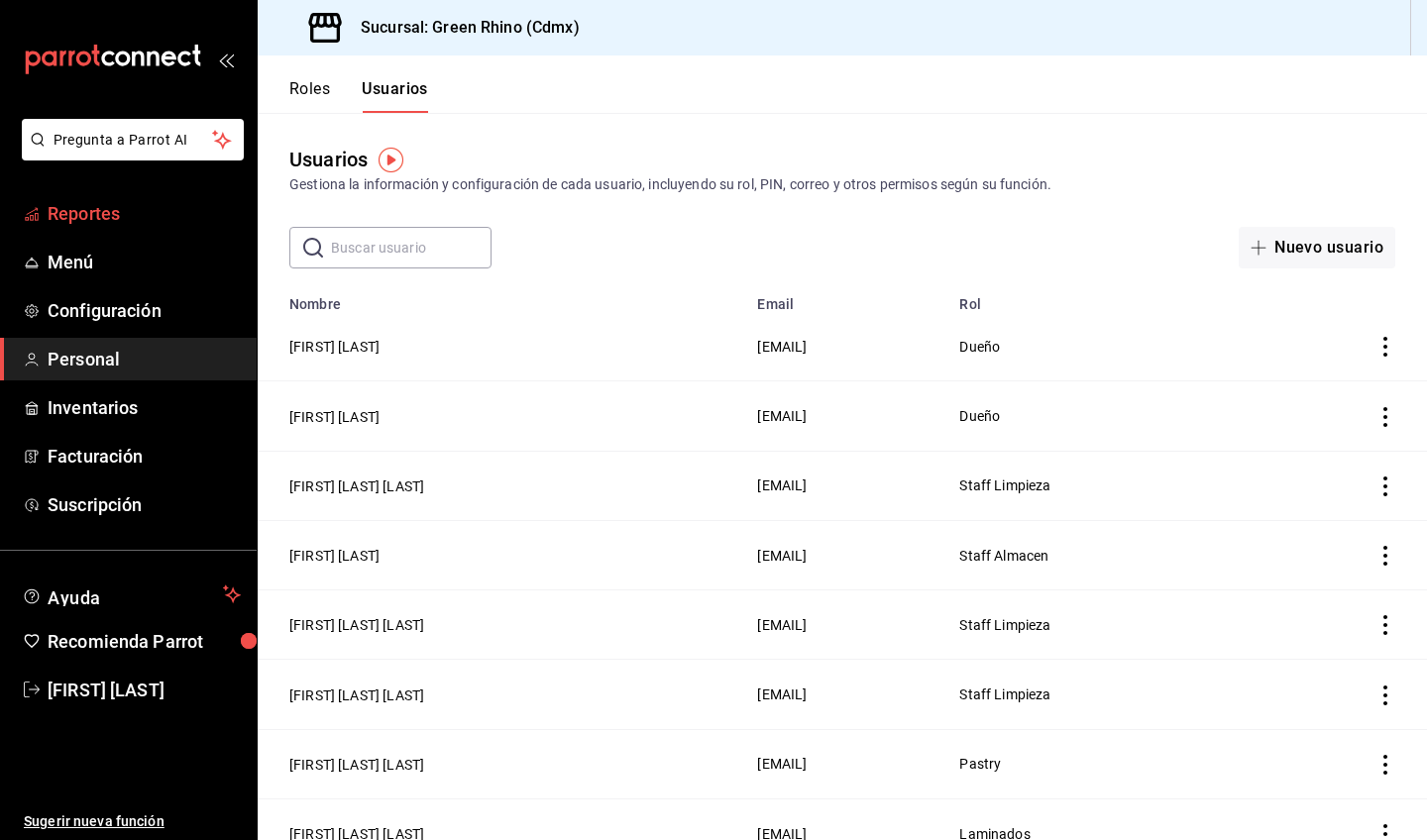 click on "Reportes" at bounding box center [144, 213] 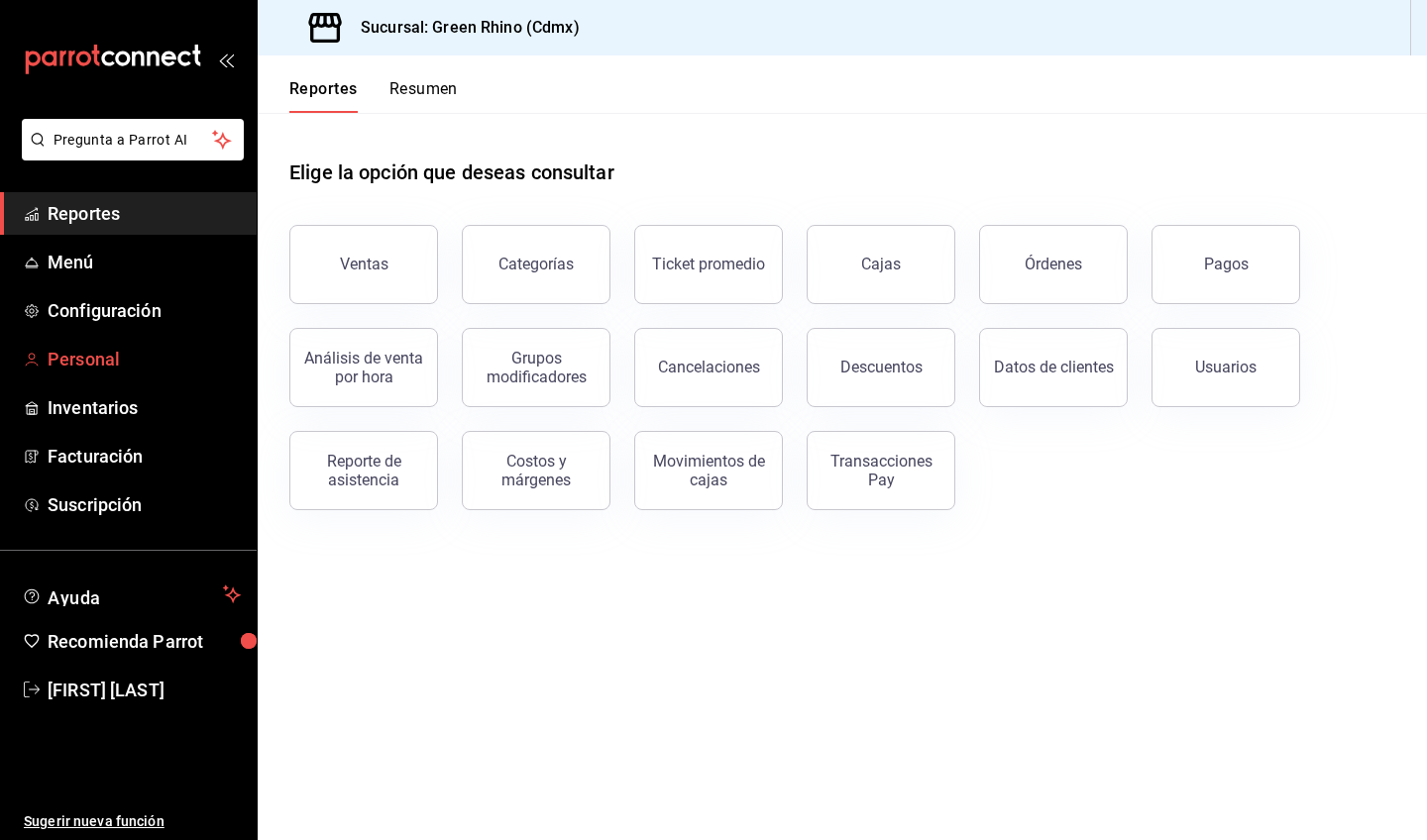 click on "Personal" at bounding box center (144, 359) 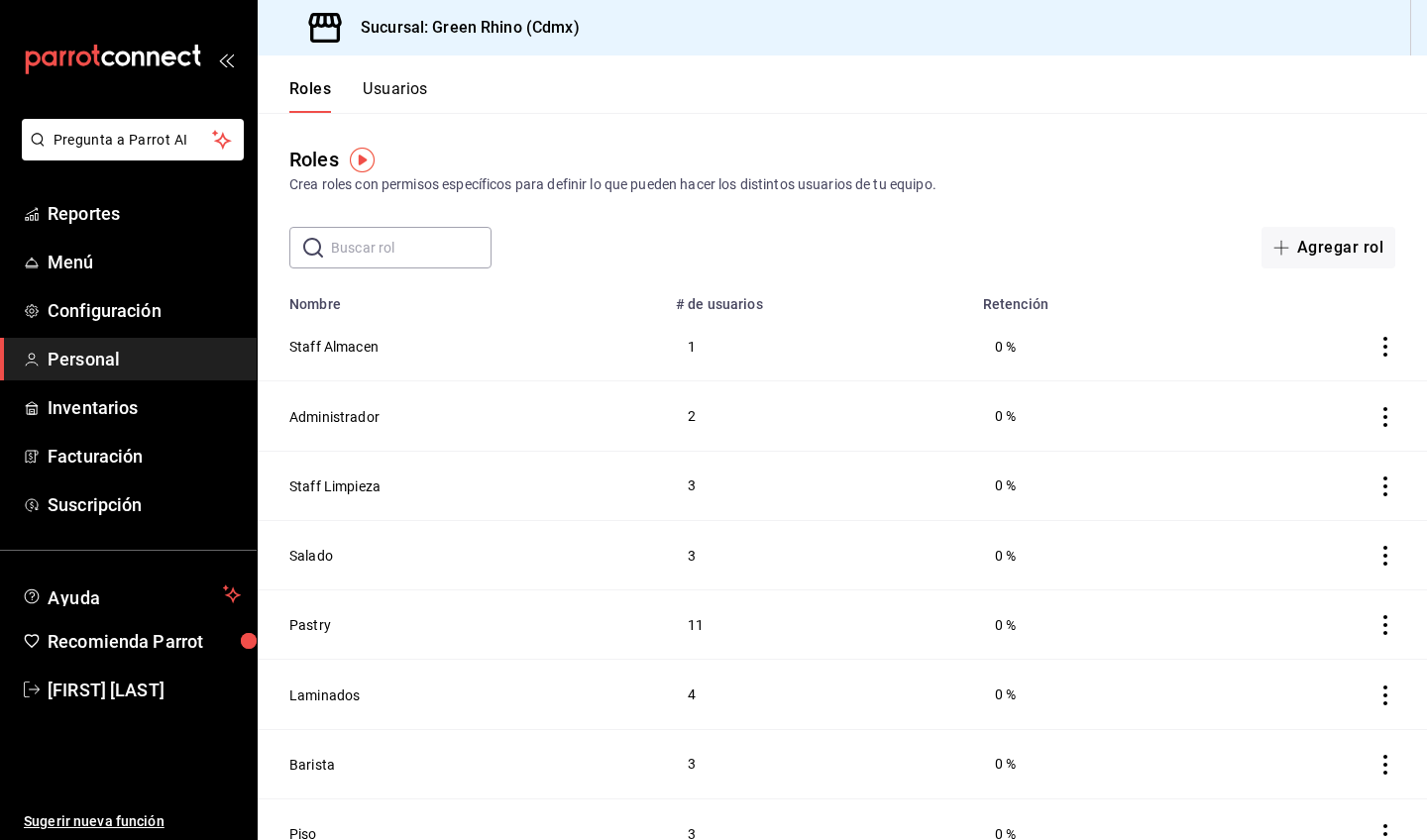 click on "Usuarios" at bounding box center (395, 96) 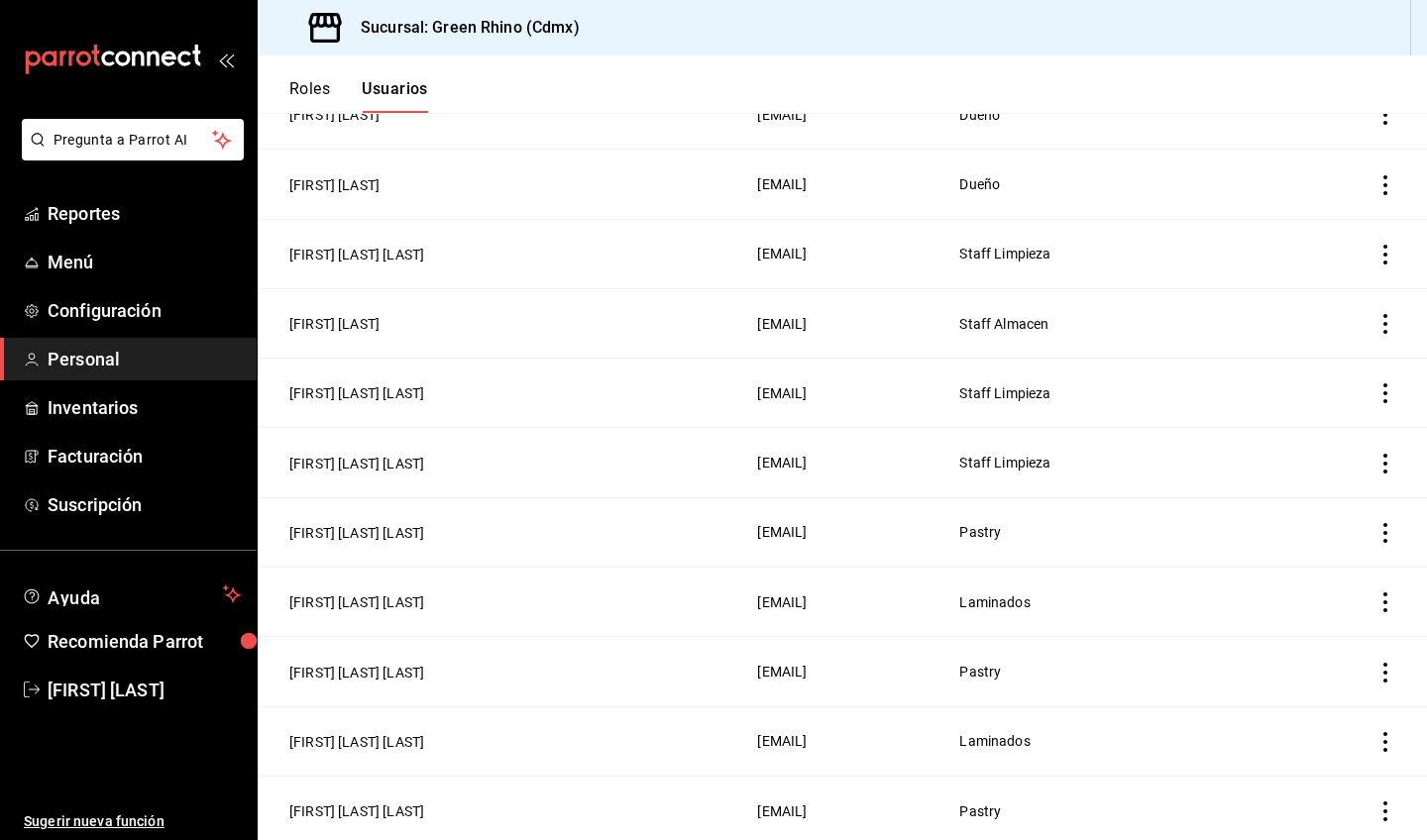 scroll, scrollTop: 226, scrollLeft: 0, axis: vertical 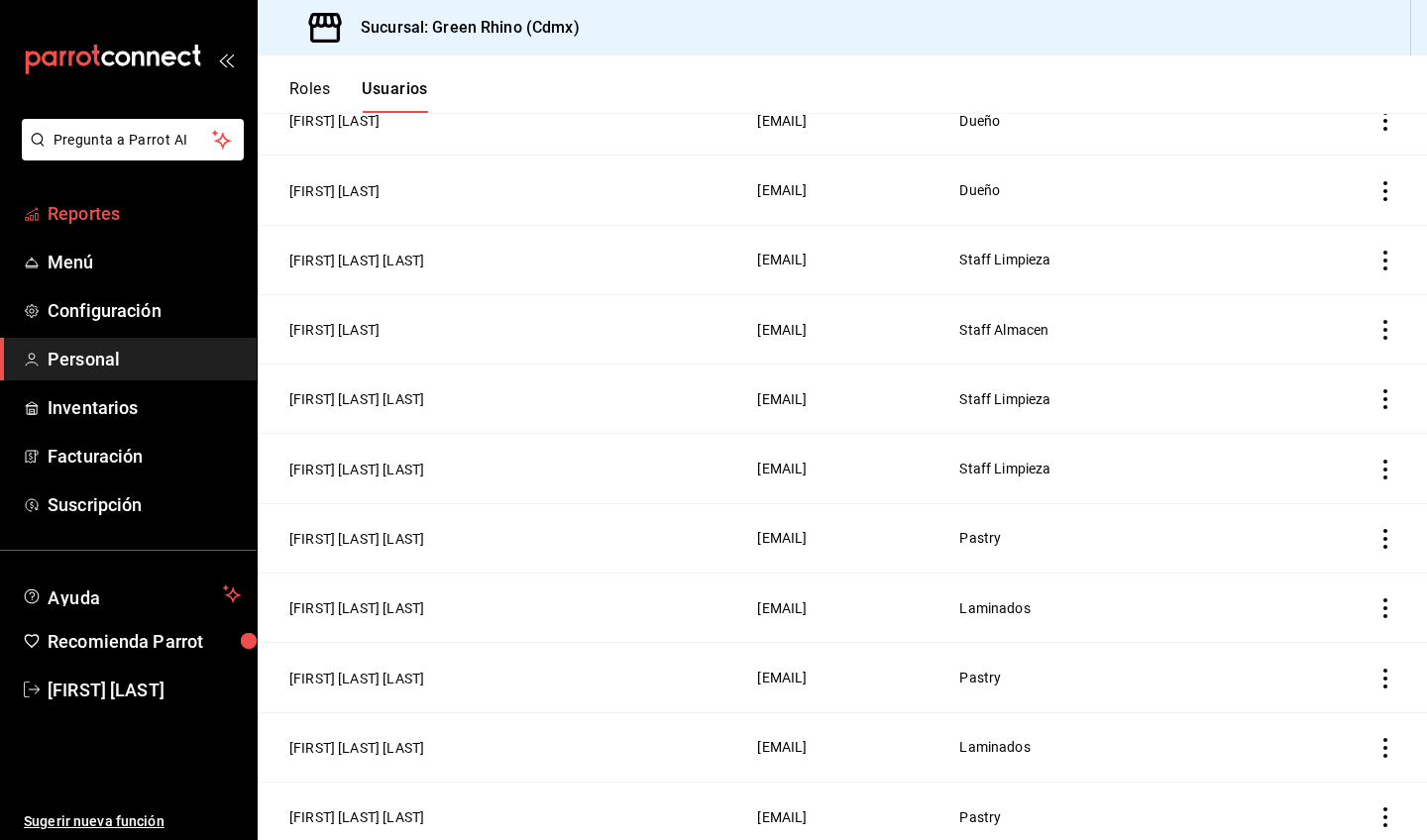 click on "Reportes" at bounding box center (144, 213) 